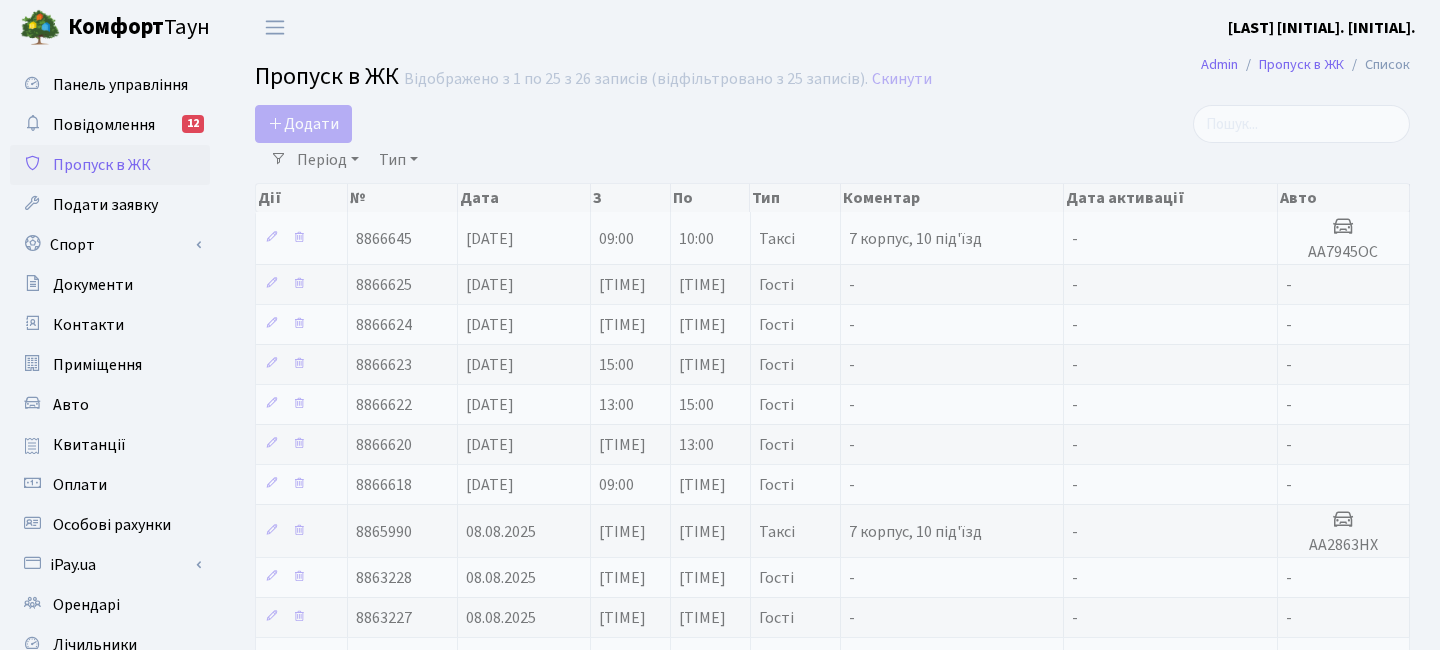 select on "25" 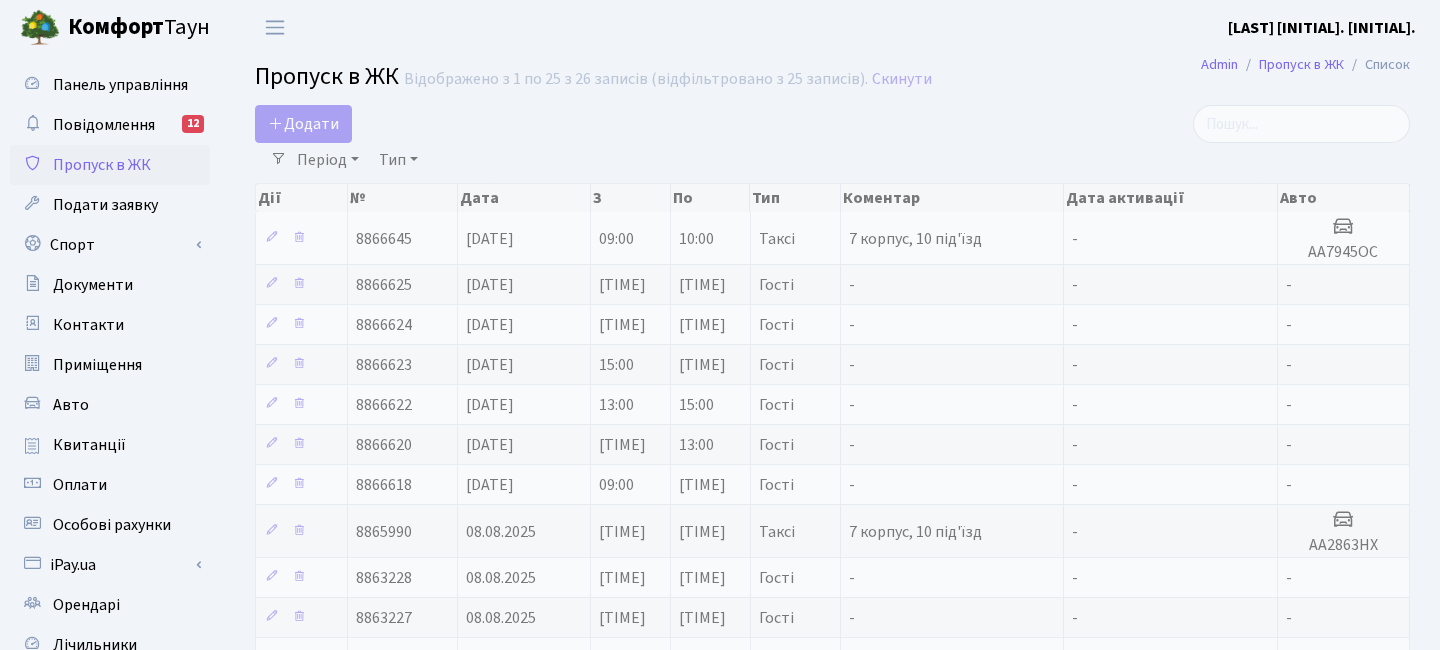 scroll, scrollTop: 0, scrollLeft: 0, axis: both 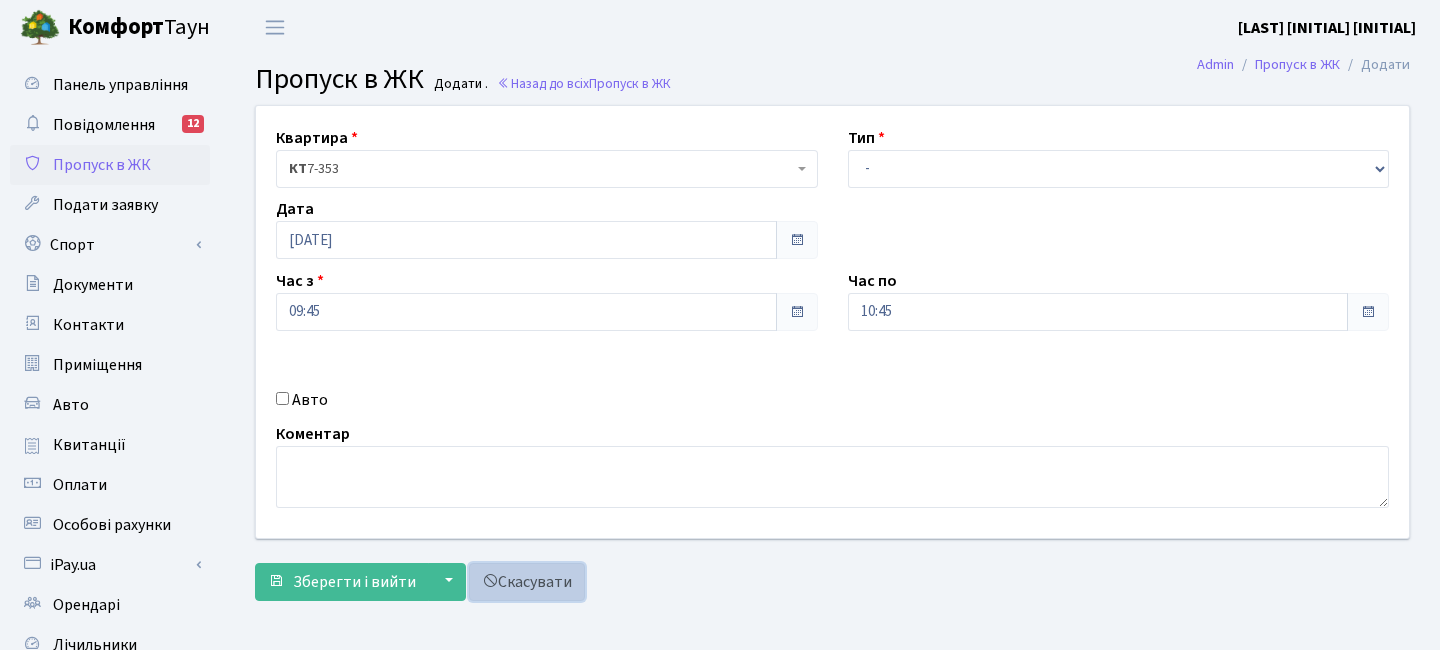 click on "Скасувати" at bounding box center [527, 582] 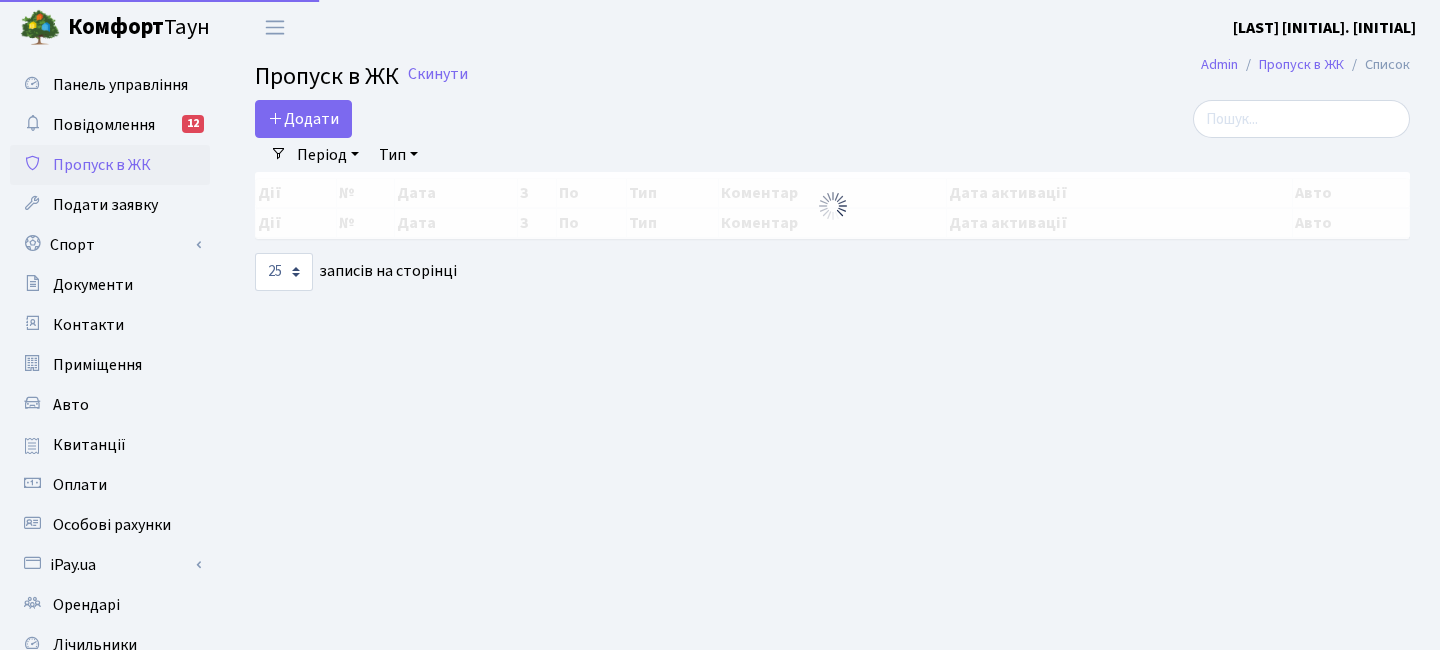 select on "25" 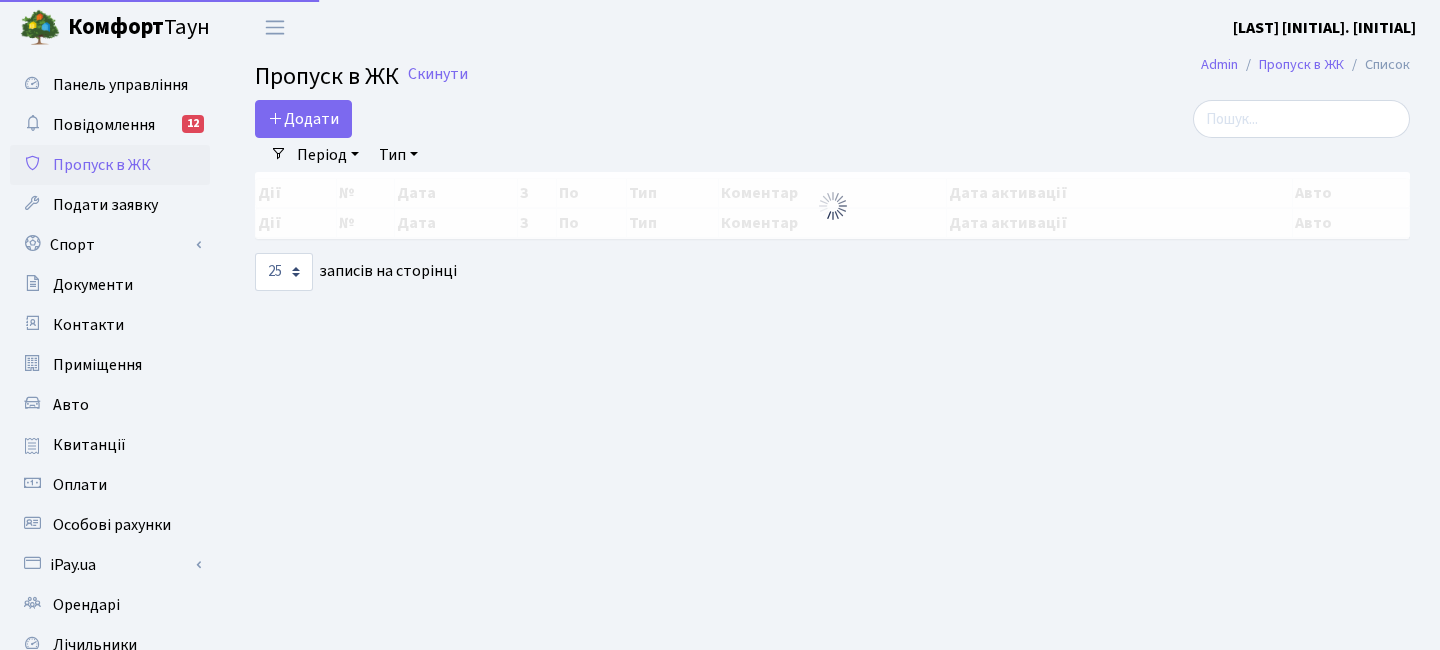 scroll, scrollTop: 0, scrollLeft: 0, axis: both 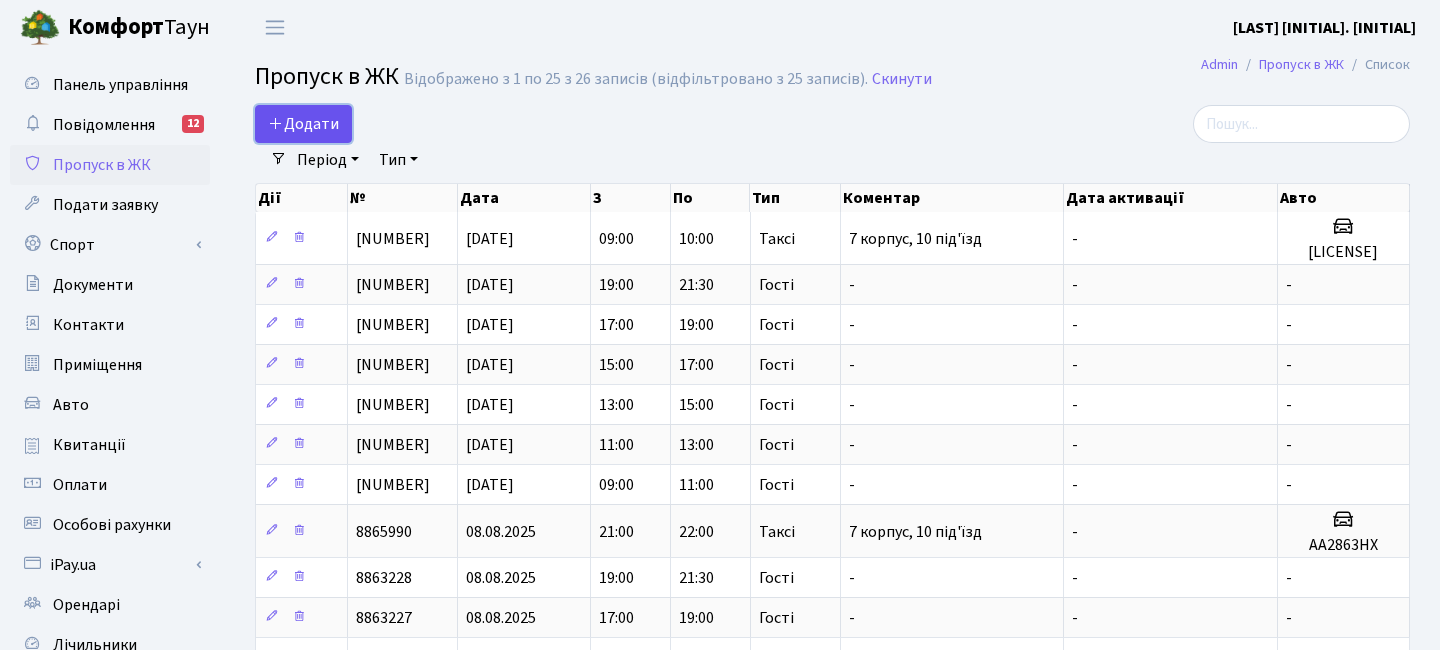 click on "Додати" at bounding box center [303, 124] 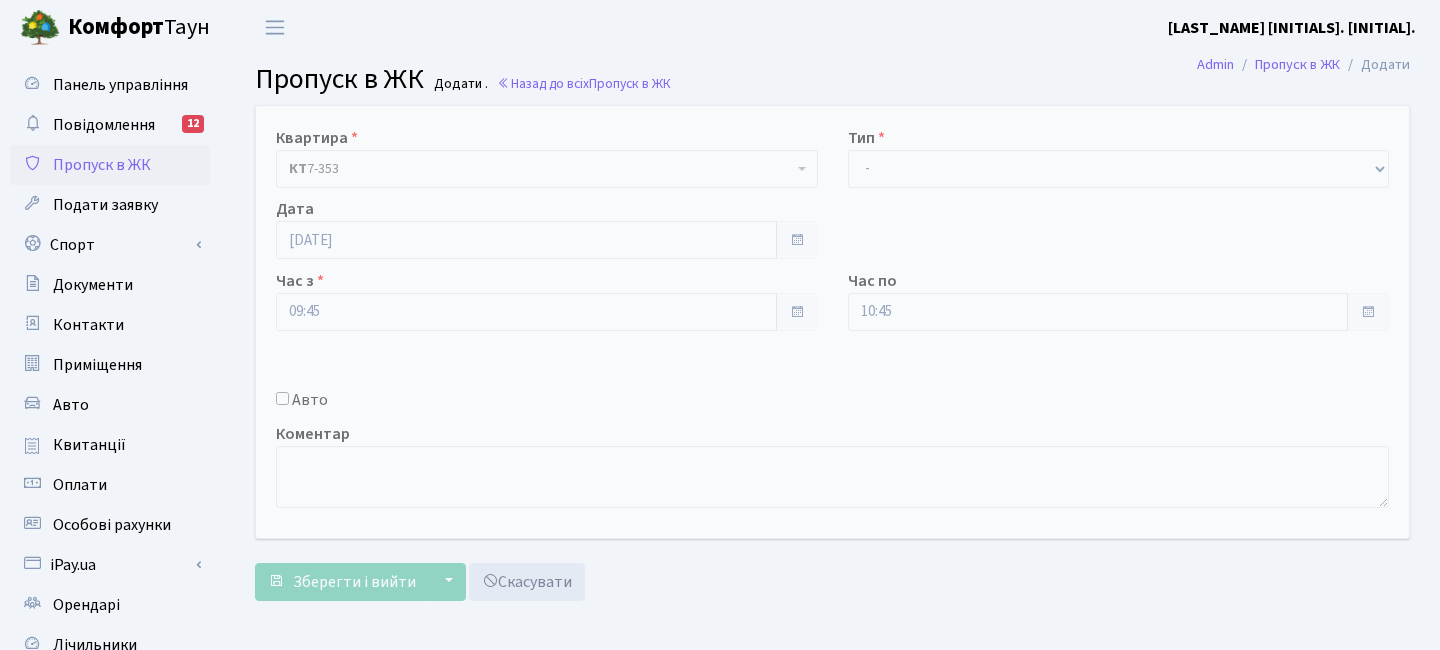 scroll, scrollTop: 0, scrollLeft: 0, axis: both 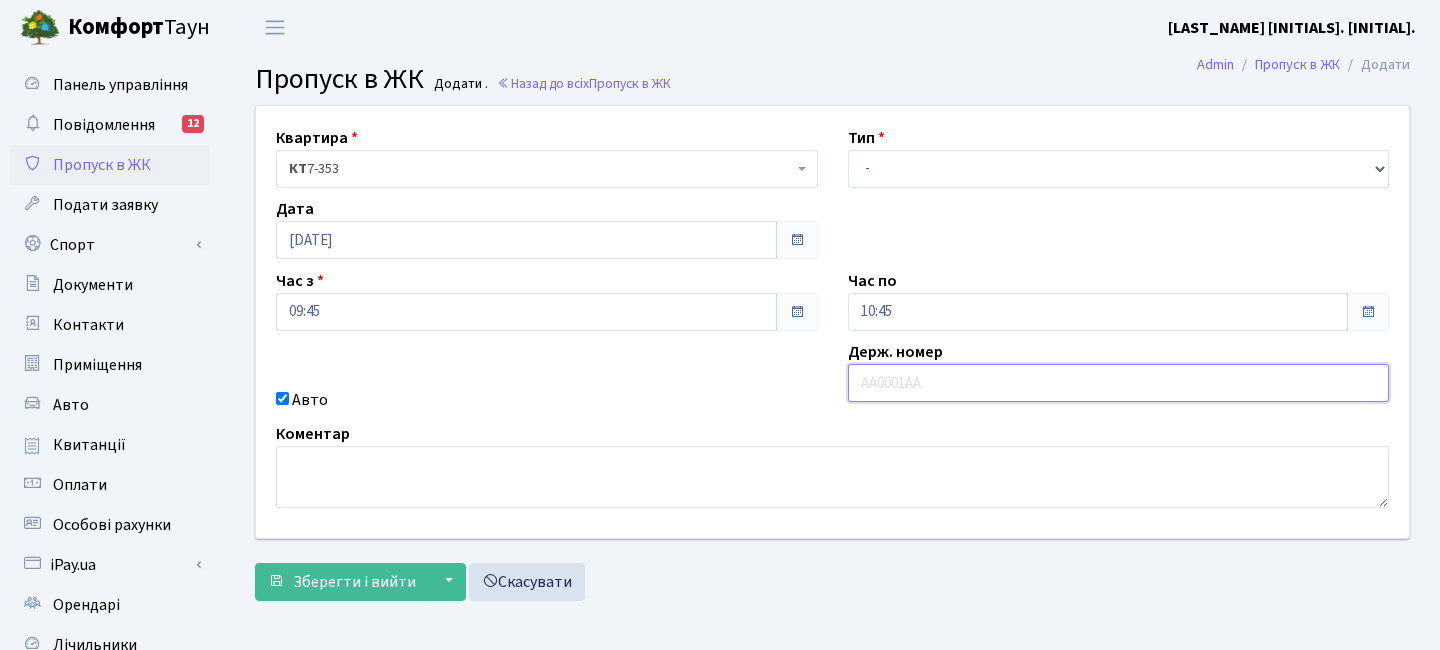 paste on "[PLATE_NUMBER]" 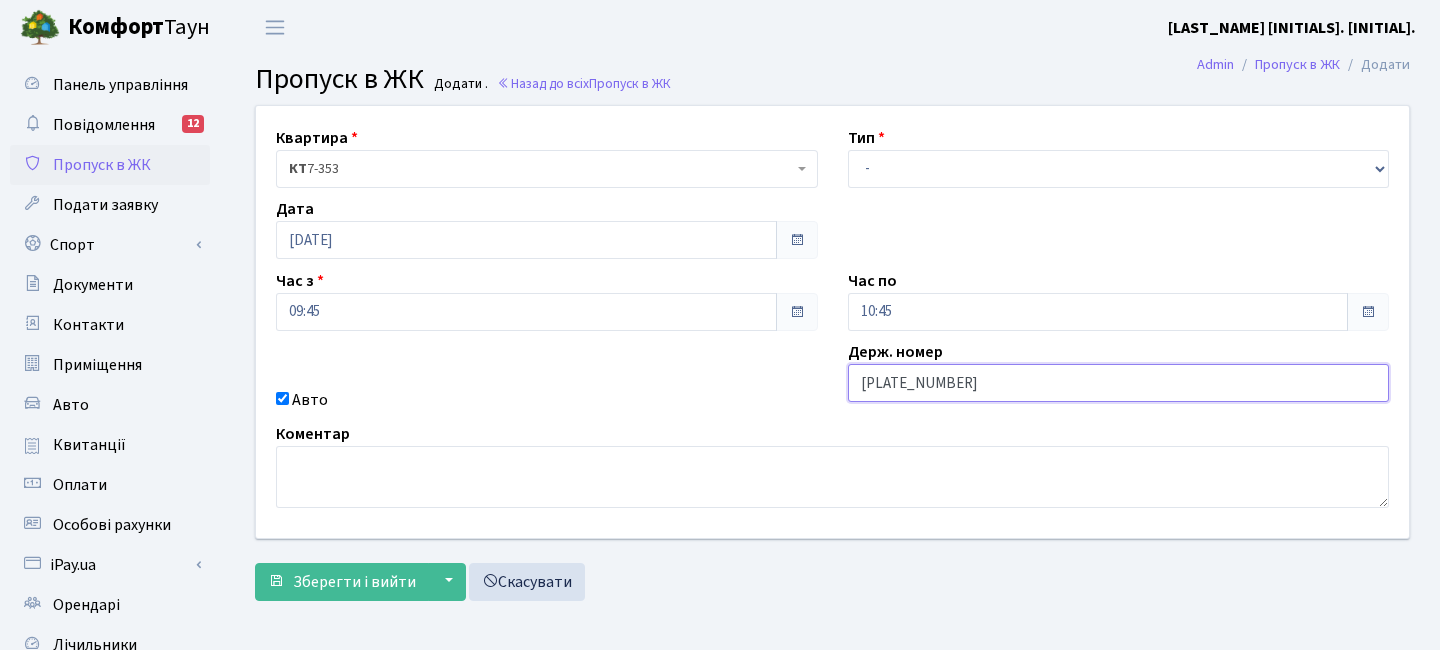type on "[PLATE_NUMBER]" 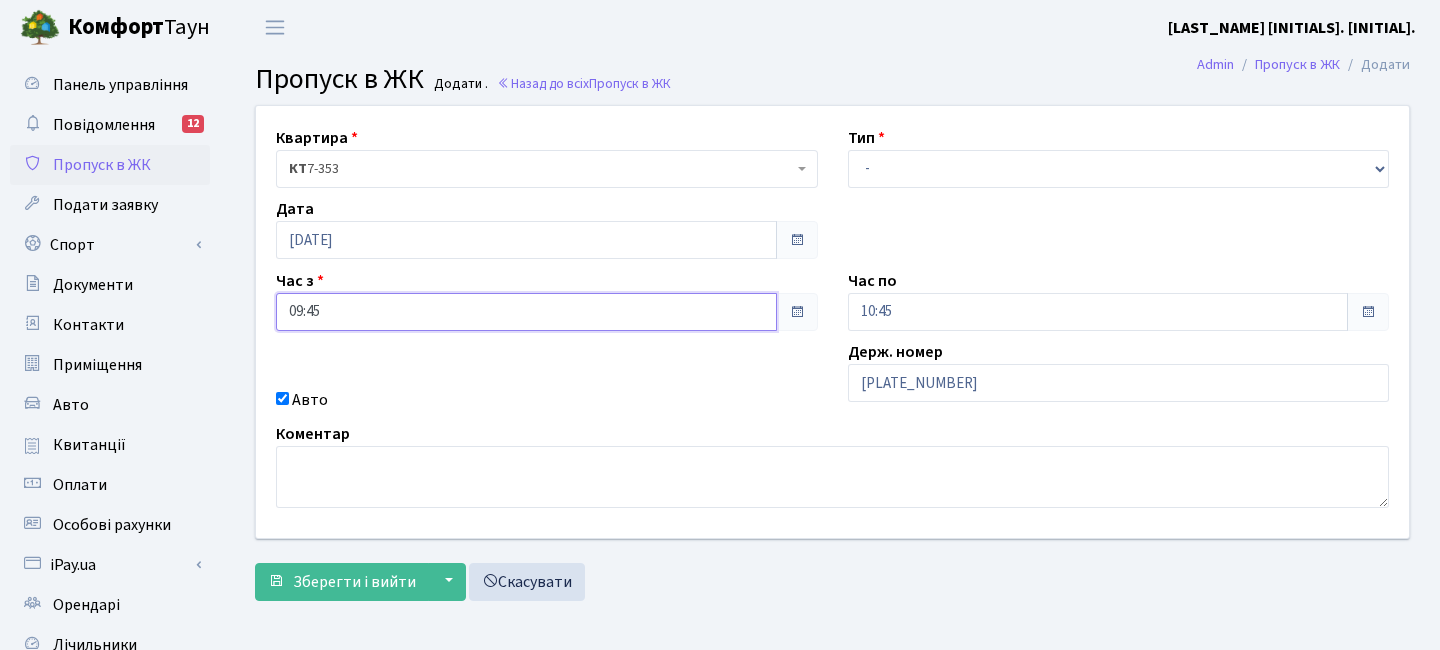 click on "09:45" at bounding box center (526, 312) 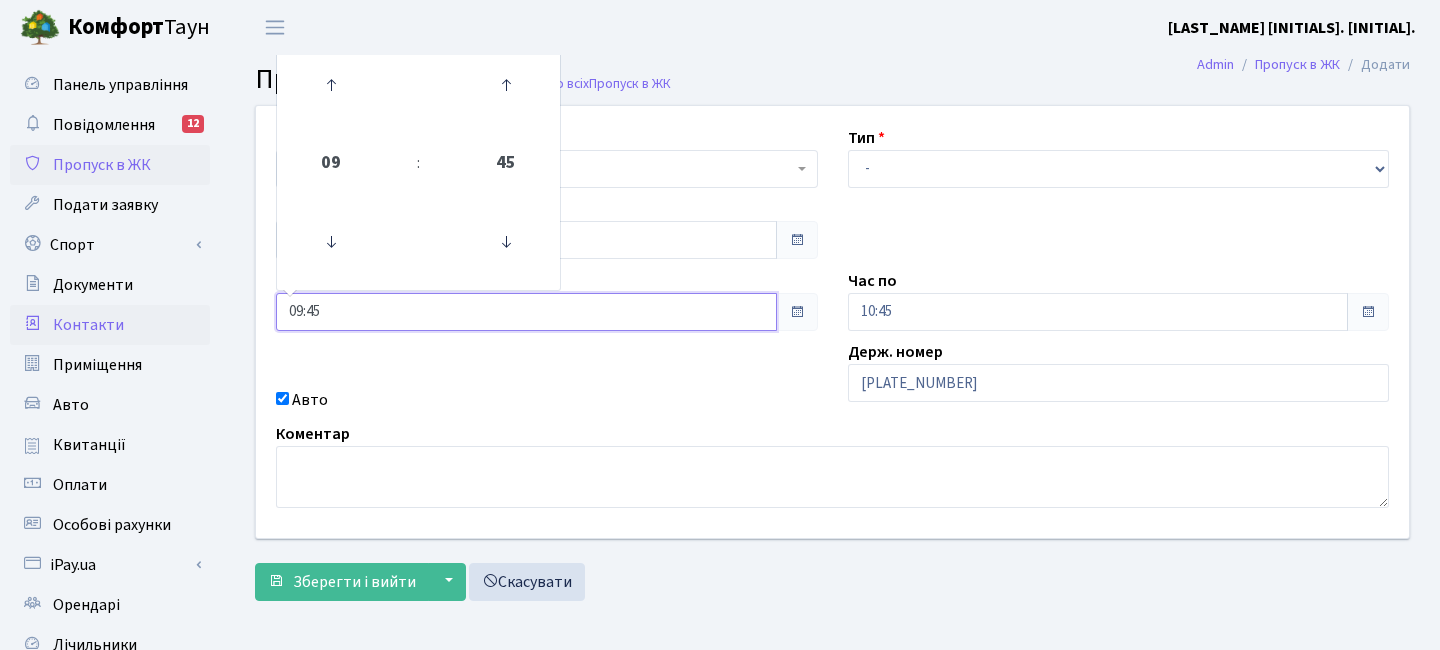 drag, startPoint x: 343, startPoint y: 314, endPoint x: 182, endPoint y: 314, distance: 161 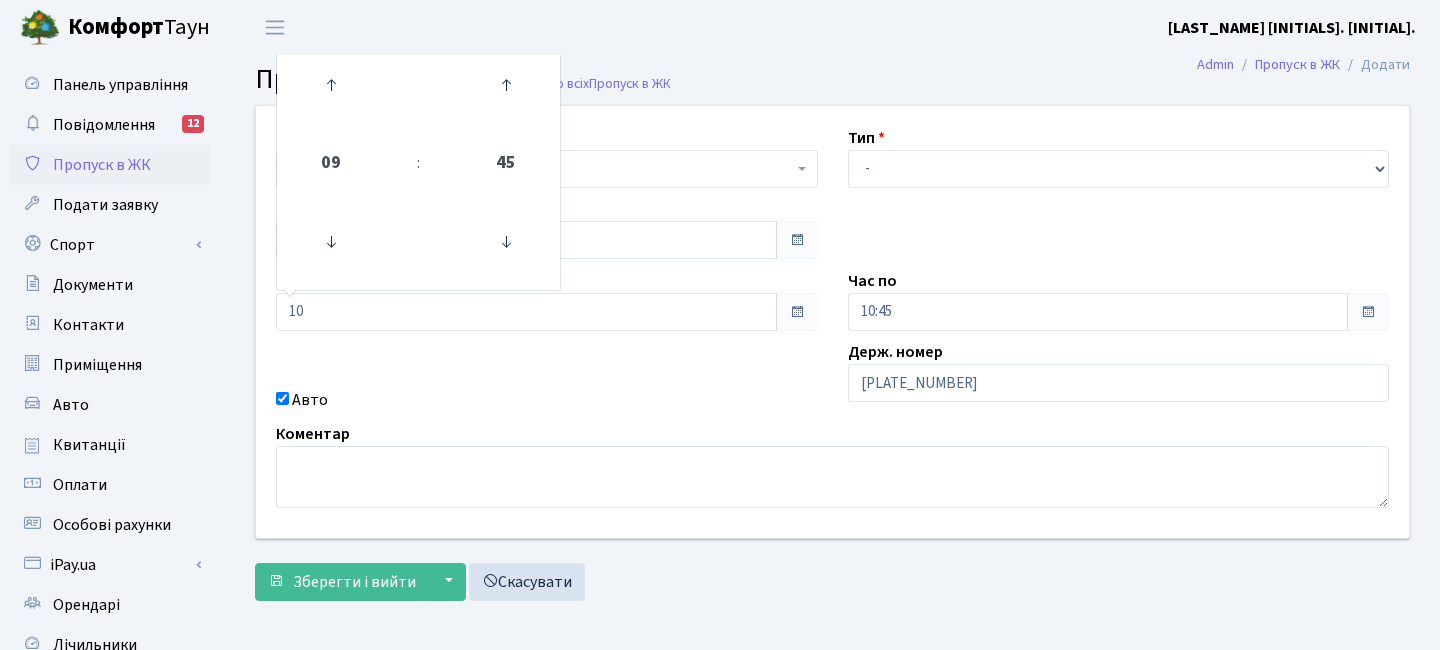 type on "10:00" 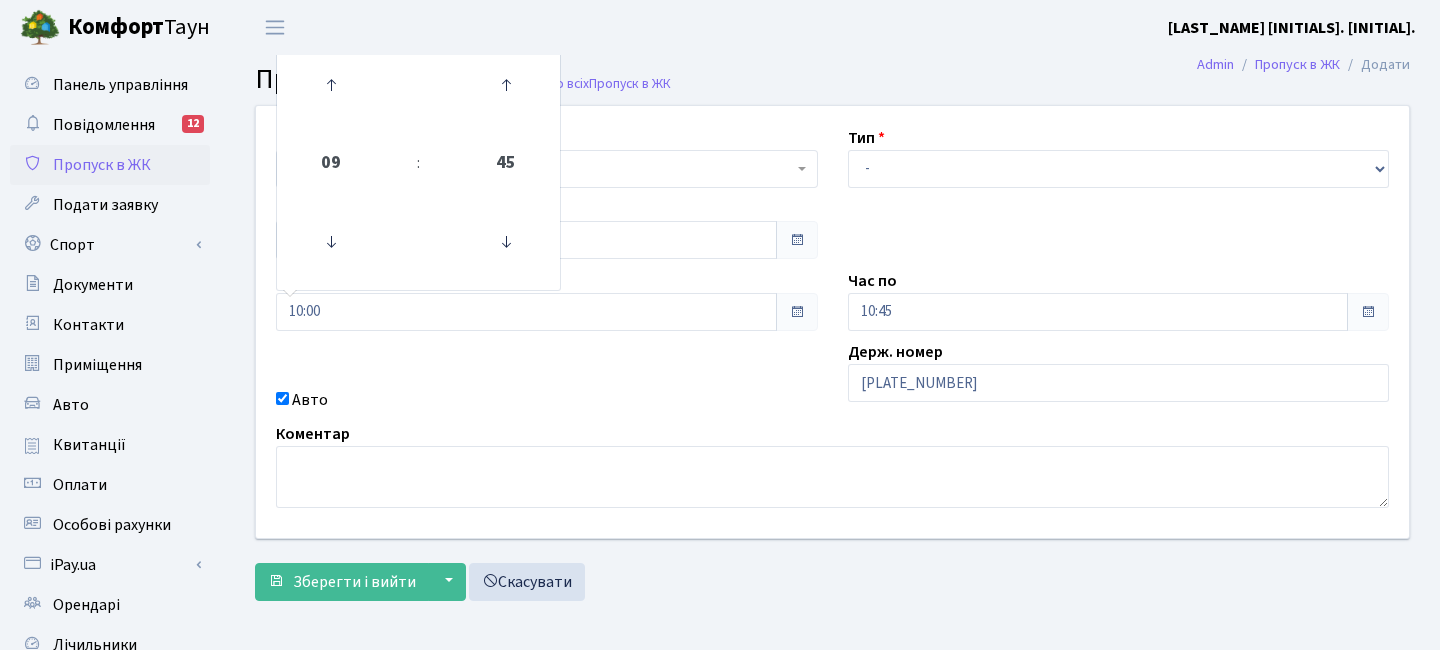 click on "Авто" at bounding box center [547, 400] 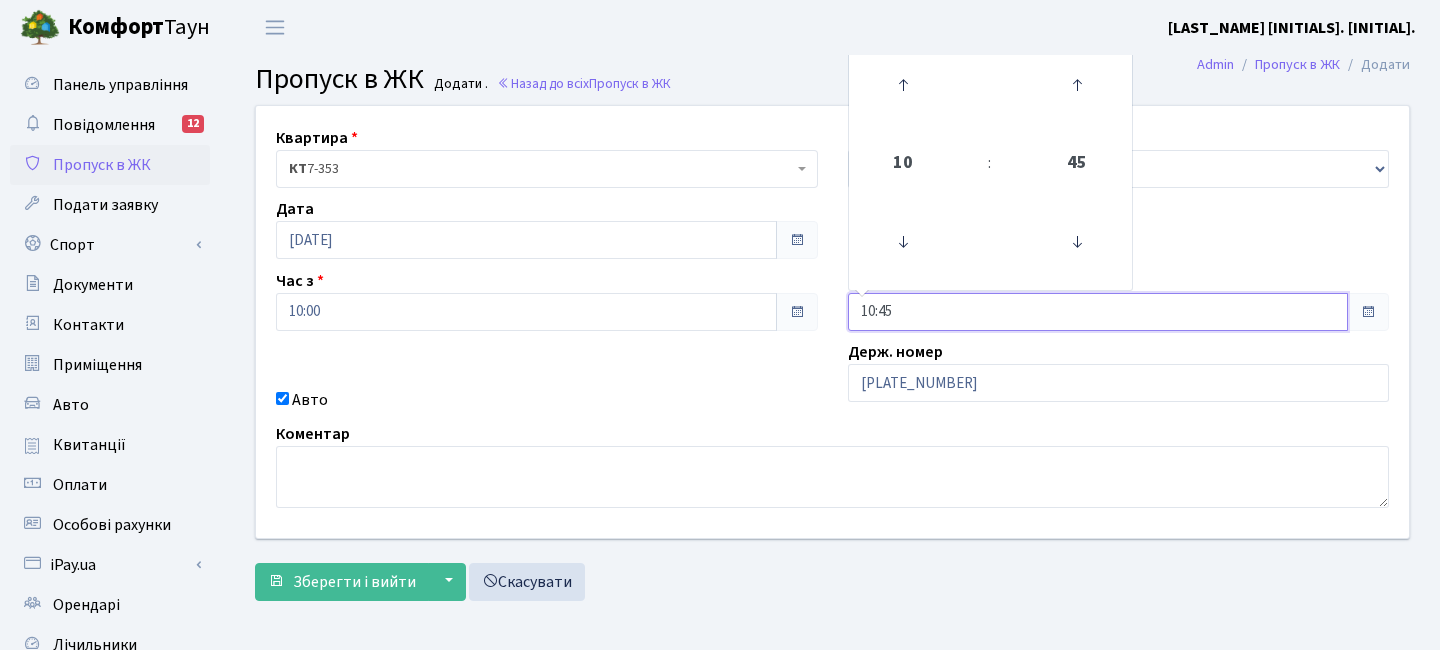 drag, startPoint x: 907, startPoint y: 305, endPoint x: 709, endPoint y: 301, distance: 198.0404 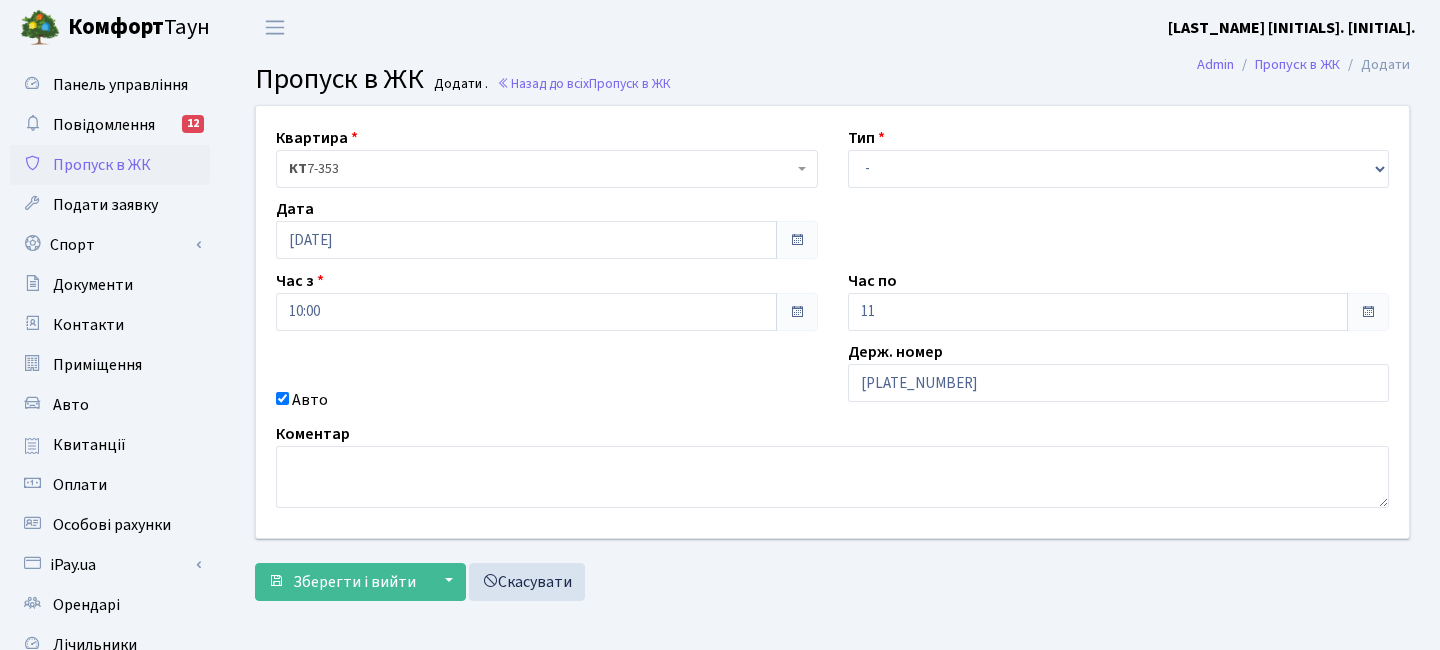 type on "11:00" 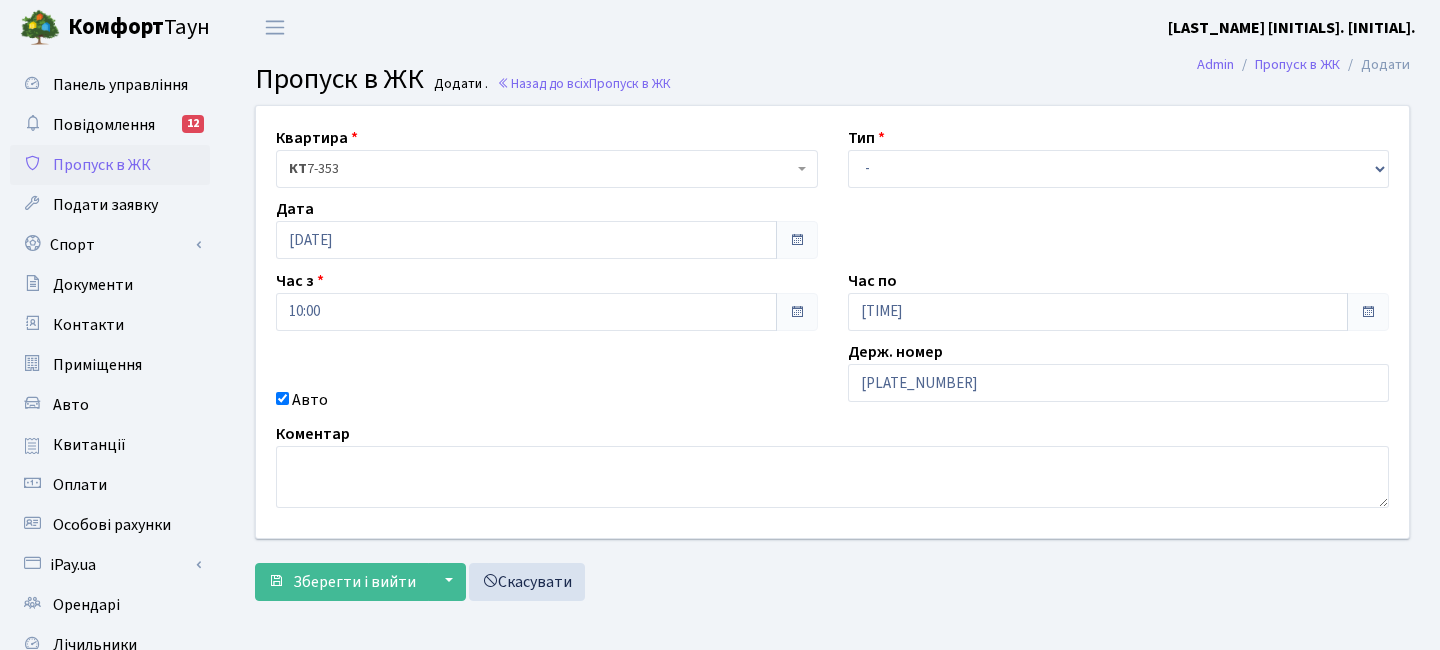 click on "Квартира
<b>КТ</b>&nbsp;&nbsp;&nbsp;&nbsp;7-353
<b>КТ</b>&nbsp;&nbsp;&nbsp;&nbsp;16-211
<b>КТ4</b>&nbsp;&nbsp;&nbsp;91
<b>КТ4</b>&nbsp;&nbsp;&nbsp;2-1
КТ     7-353
Тип
-
Доставка
Таксі
Гості
Сервіс
Дата
09.08.2025" at bounding box center (832, 322) 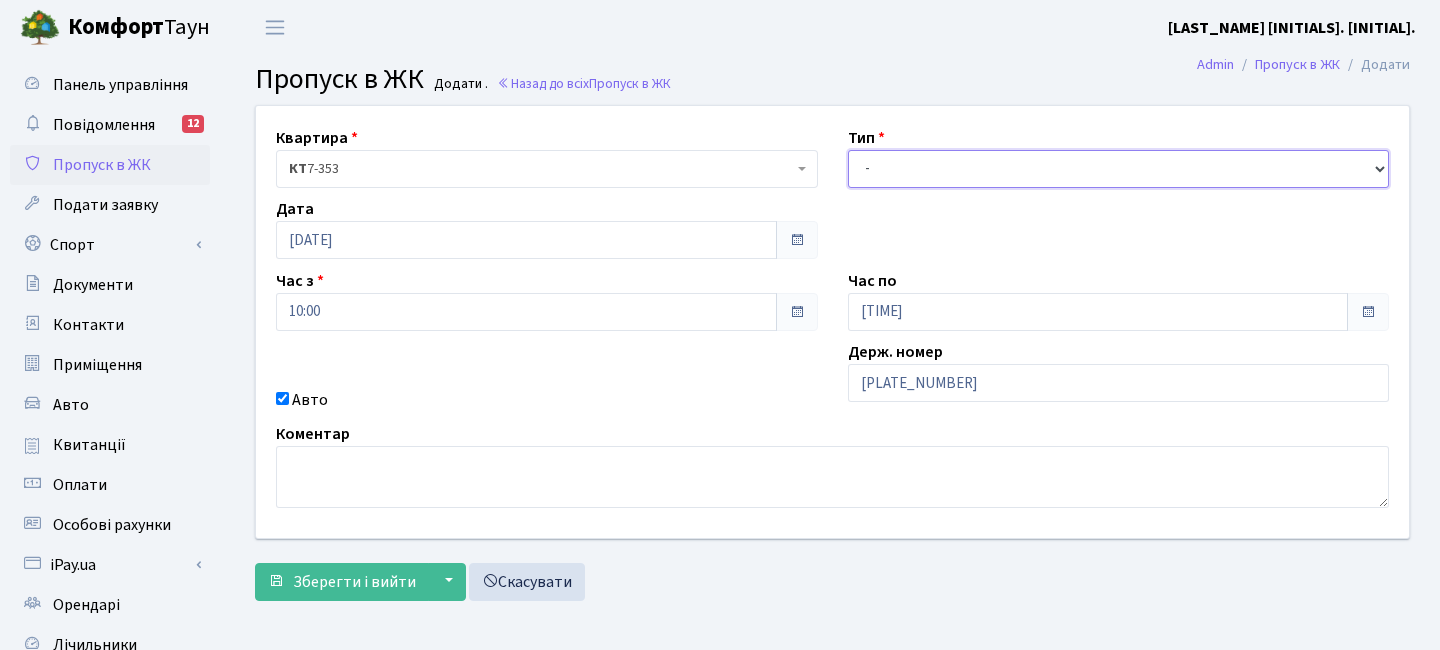 click on "-
Доставка
Таксі
Гості
Сервіс" at bounding box center (1119, 169) 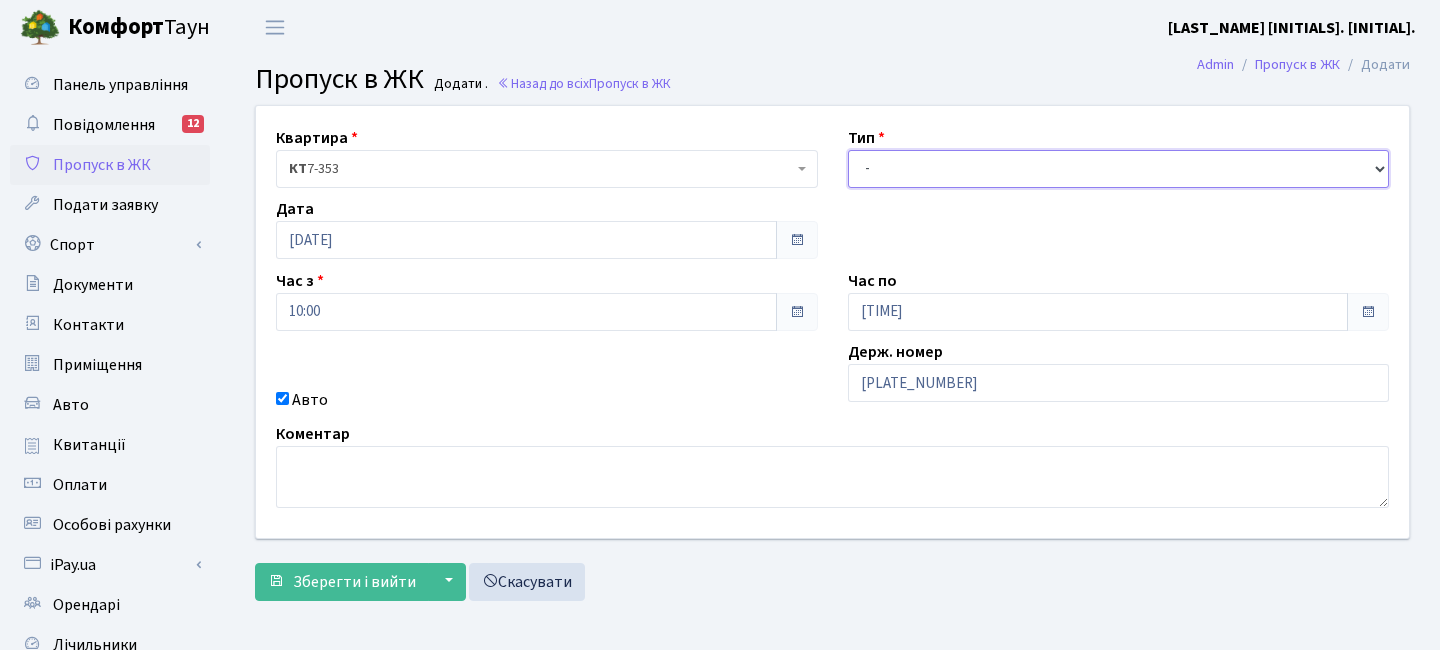 select on "3" 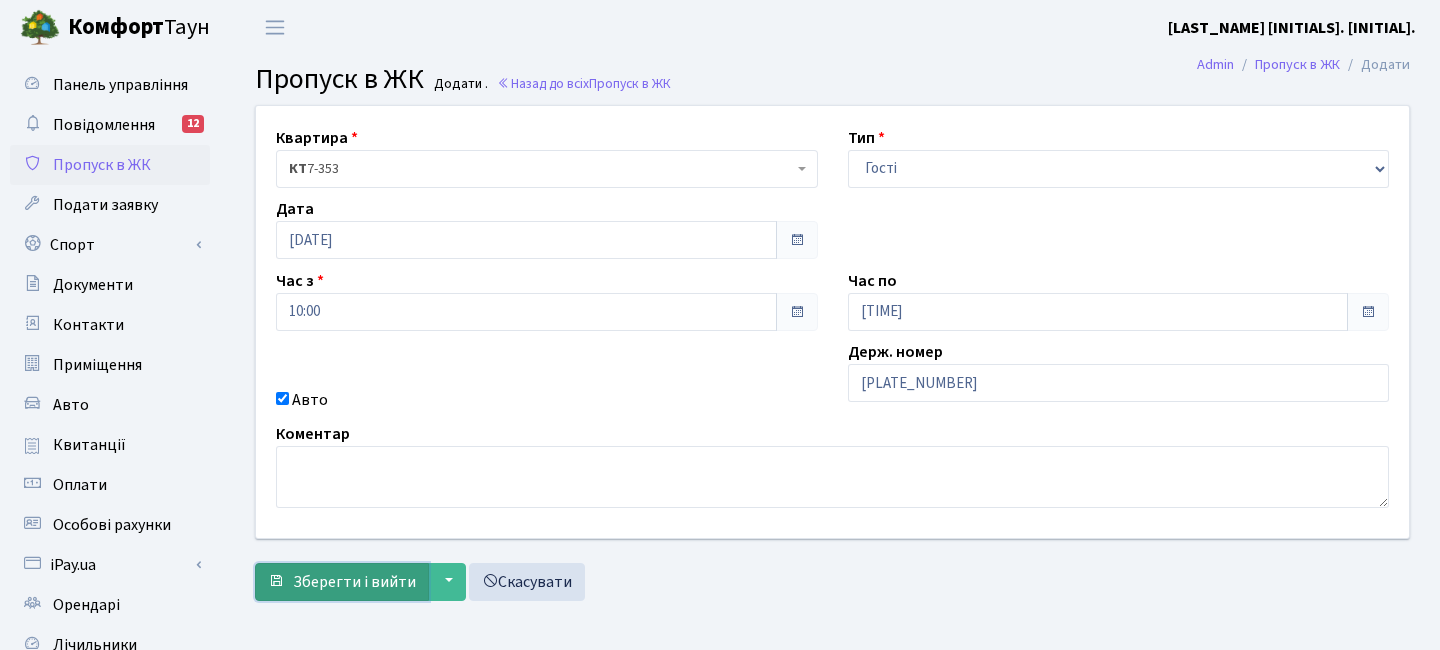 click on "Зберегти і вийти" at bounding box center [354, 582] 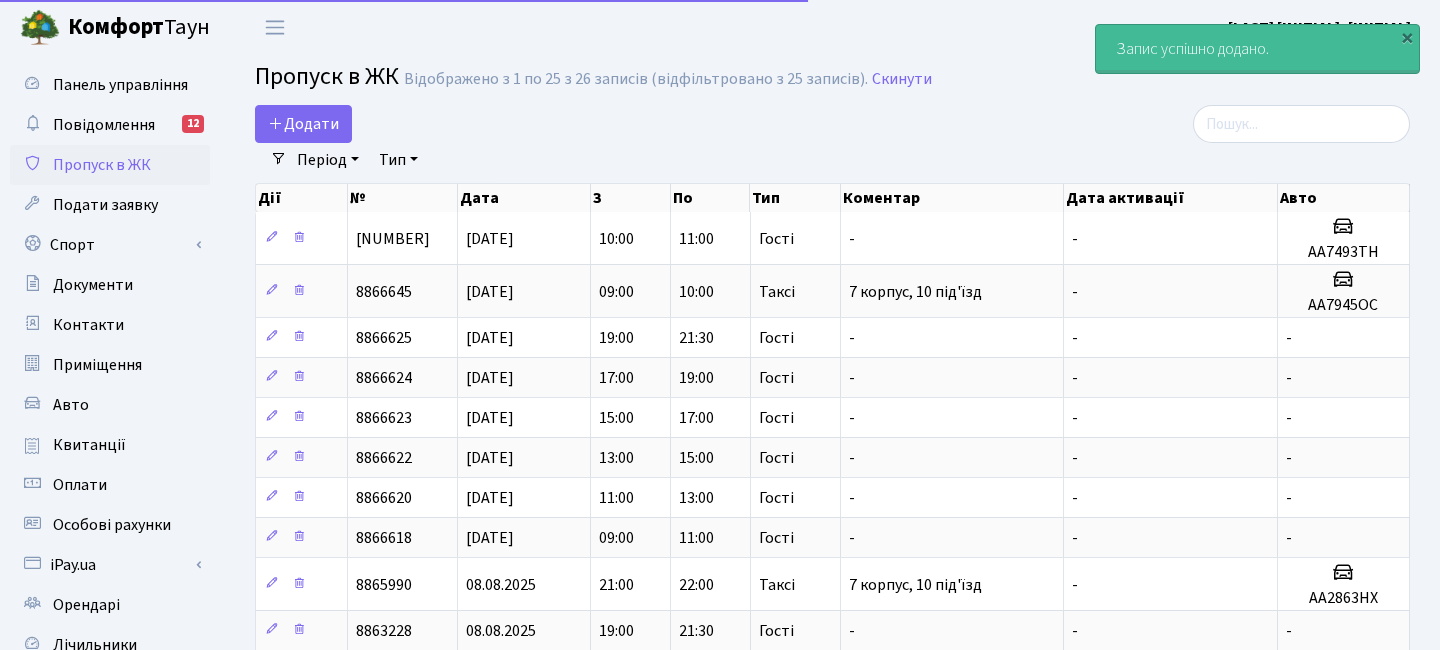 select on "25" 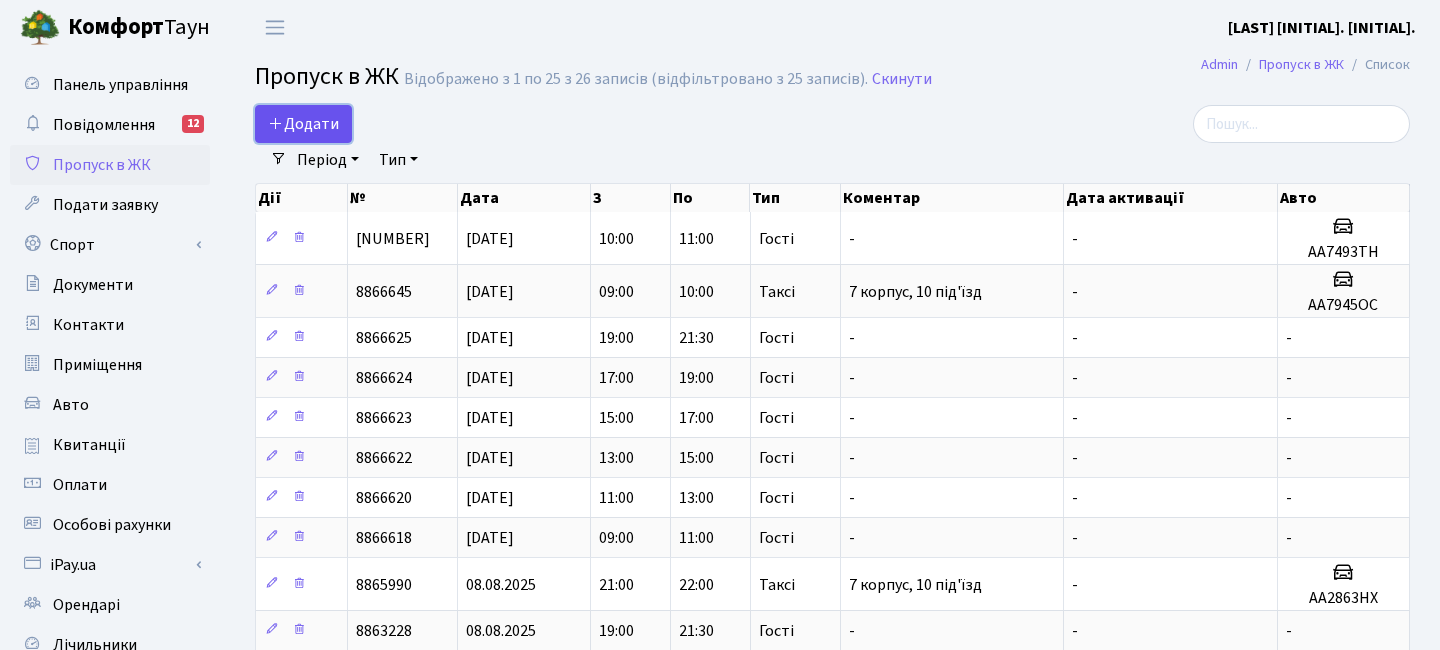 click on "Додати" at bounding box center (303, 124) 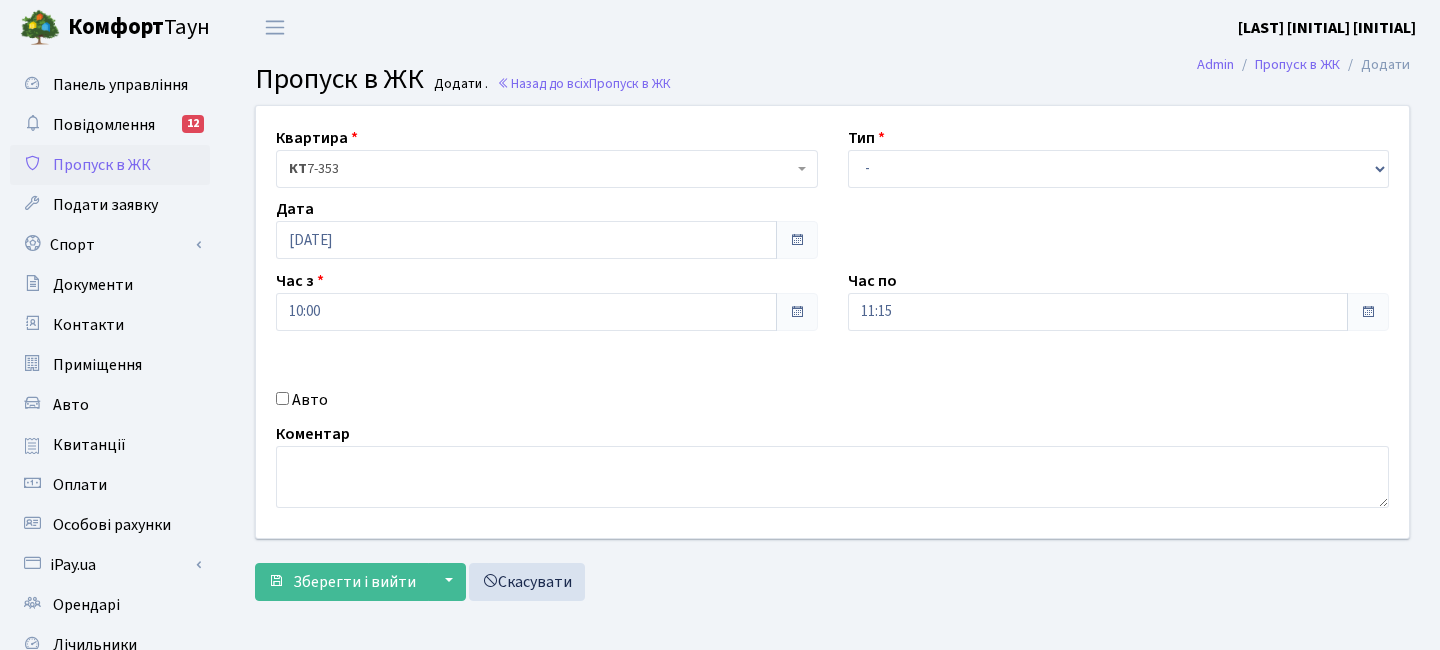 scroll, scrollTop: 0, scrollLeft: 0, axis: both 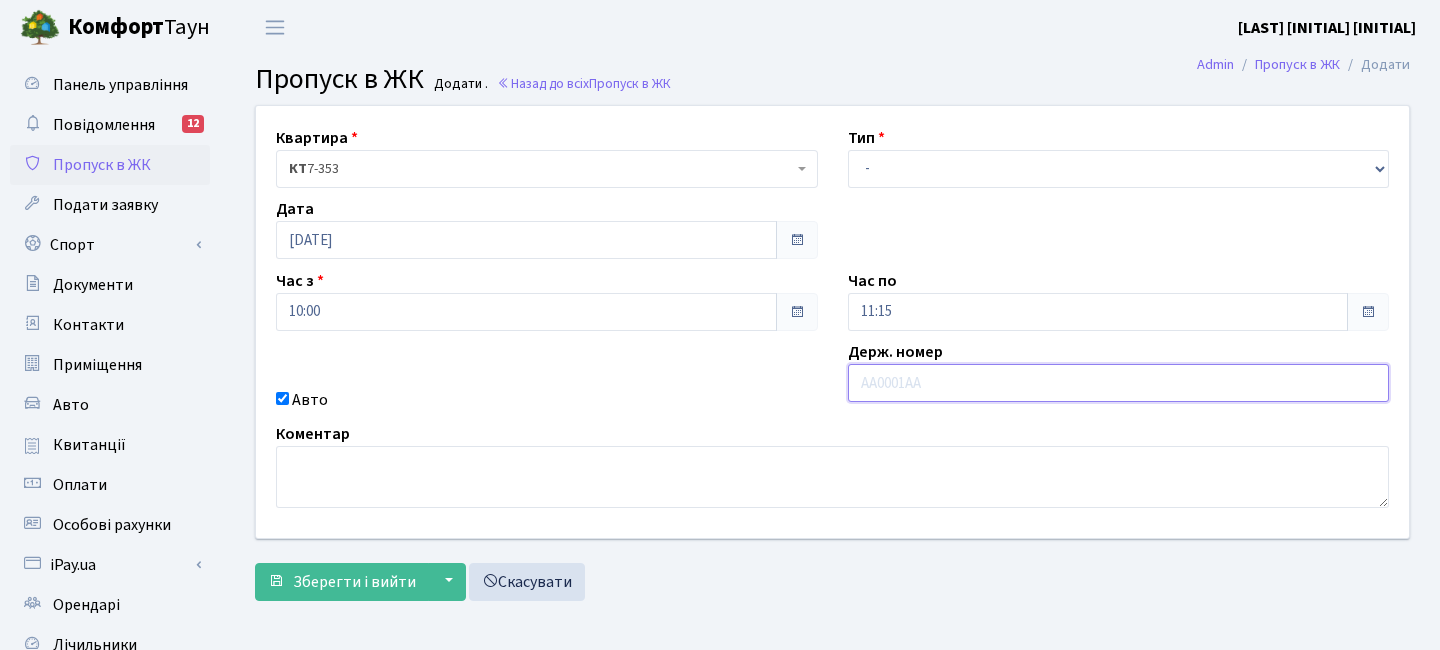paste on "[ALPHANUMERIC]" 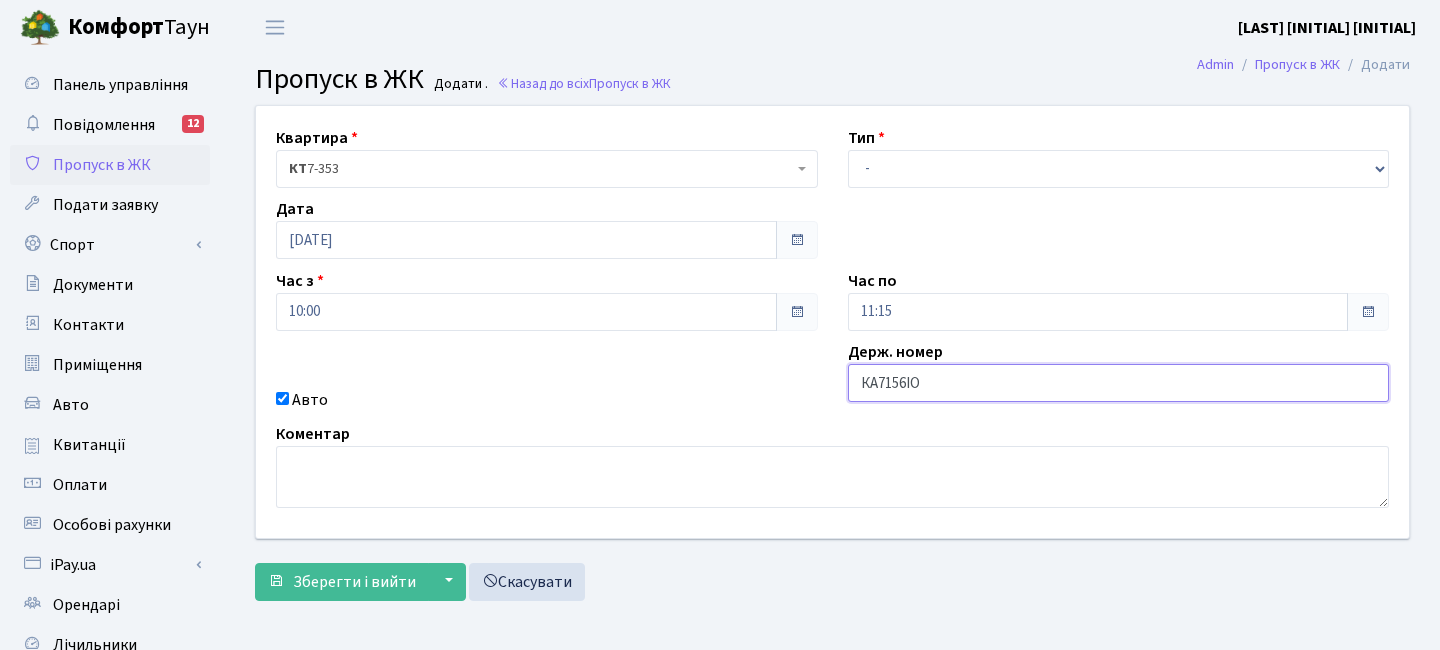type on "[ALPHANUMERIC]" 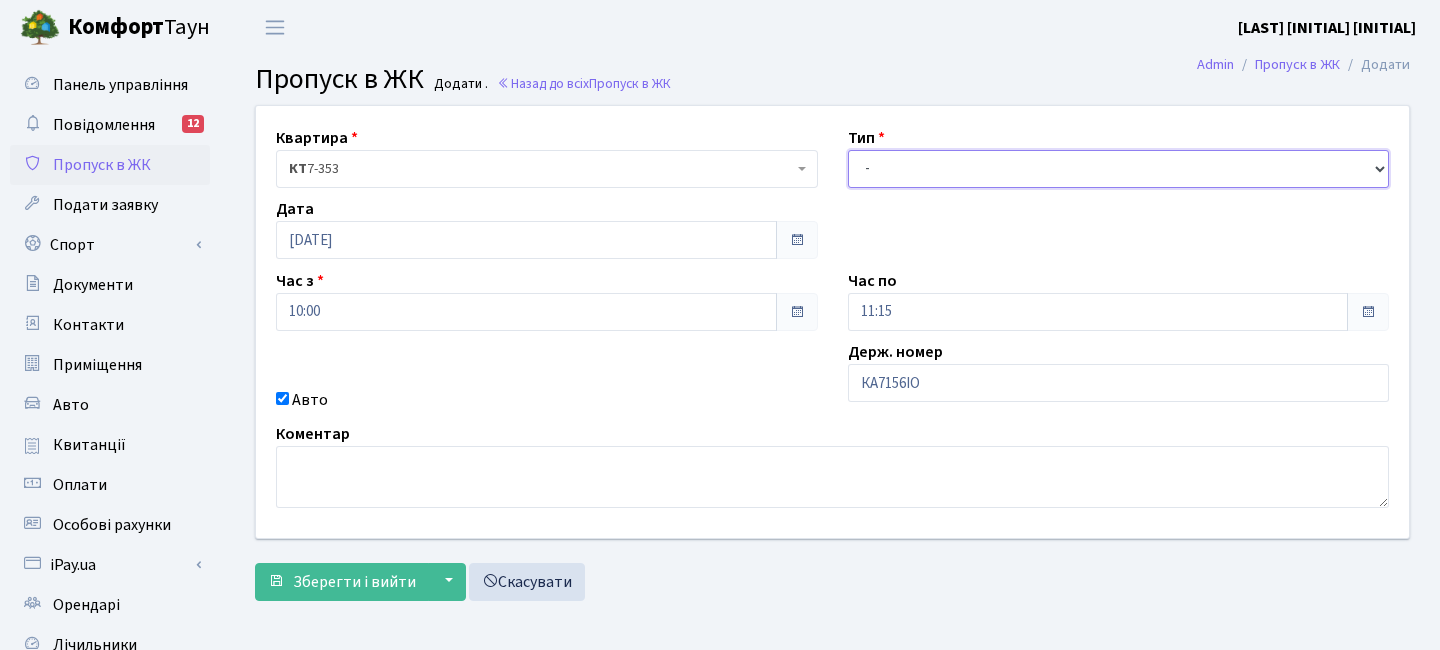 click on "-
Доставка
Таксі
Гості
Сервіс" at bounding box center (1119, 169) 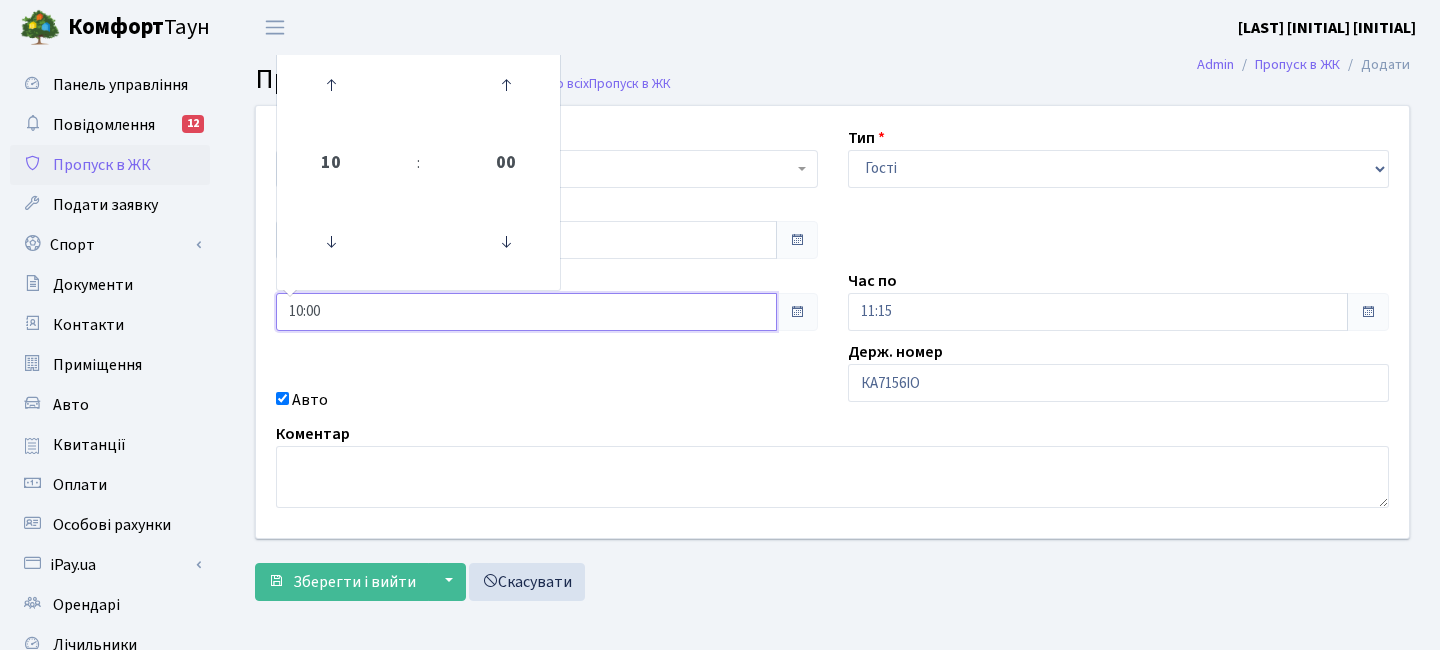 click on "10:00" at bounding box center (526, 312) 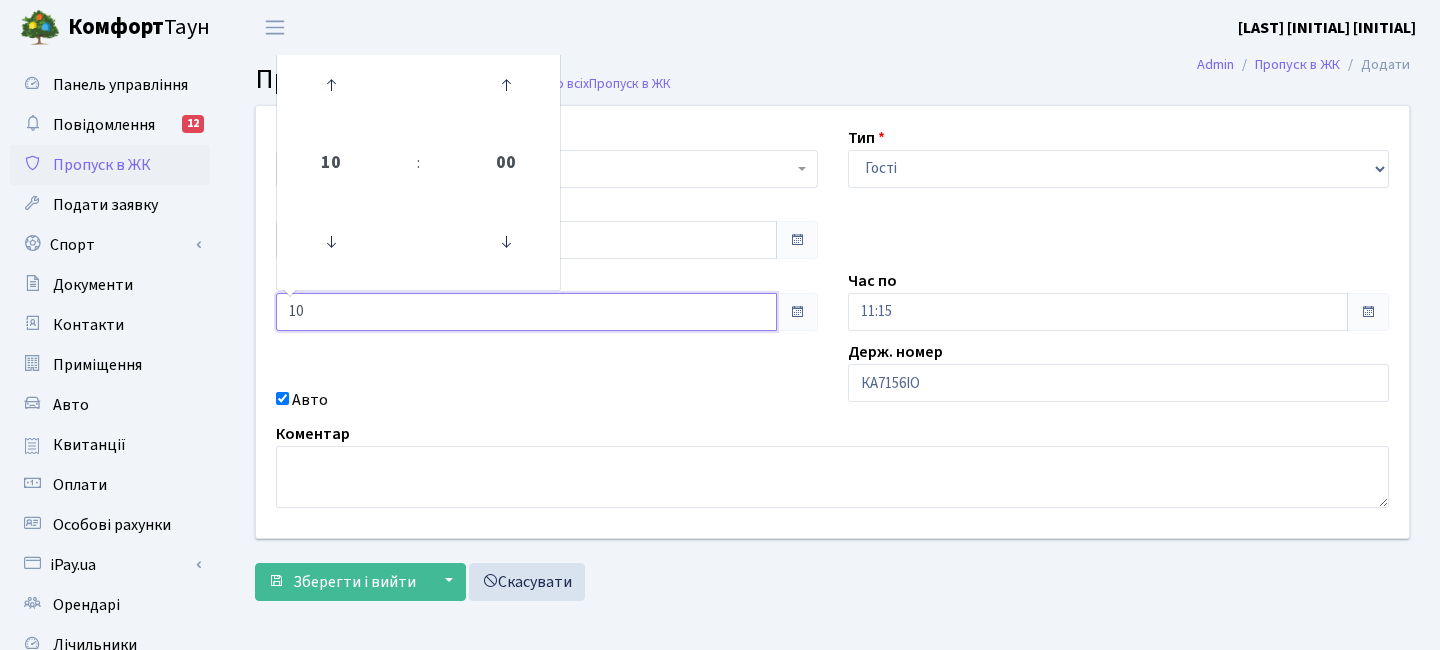 type on "1" 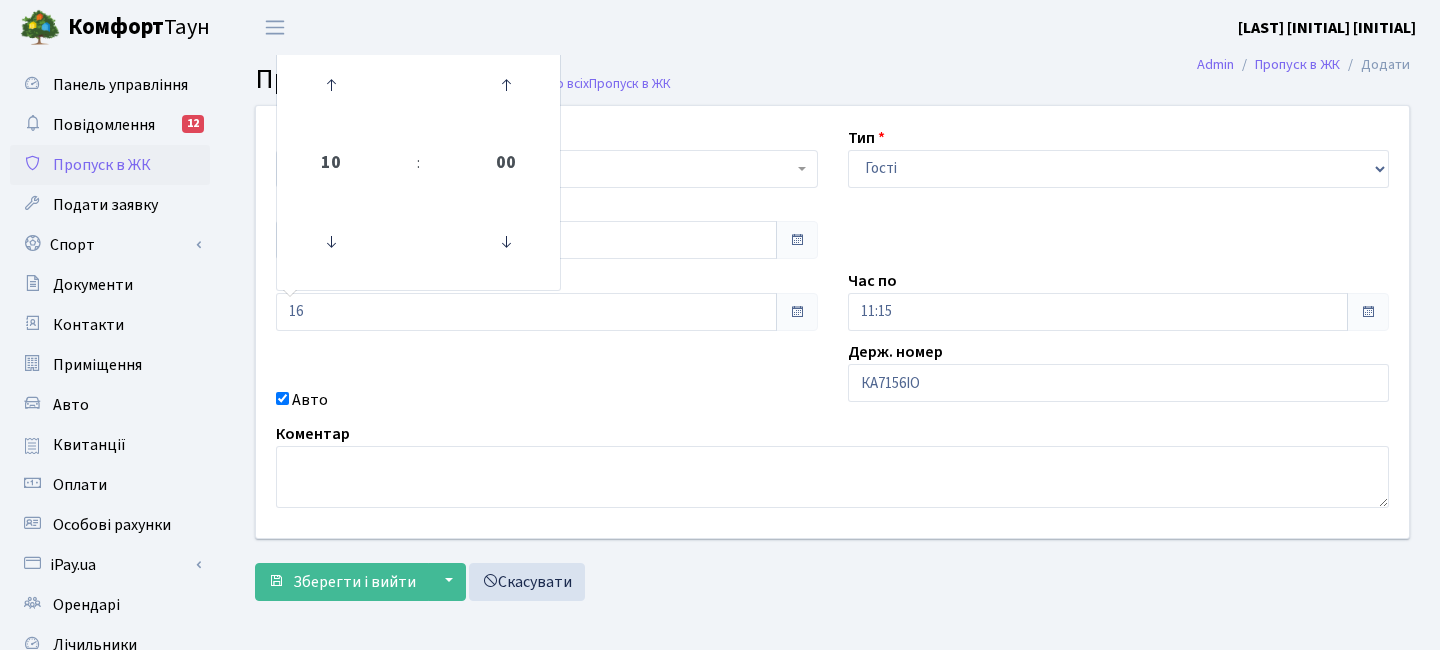 type on "16:00" 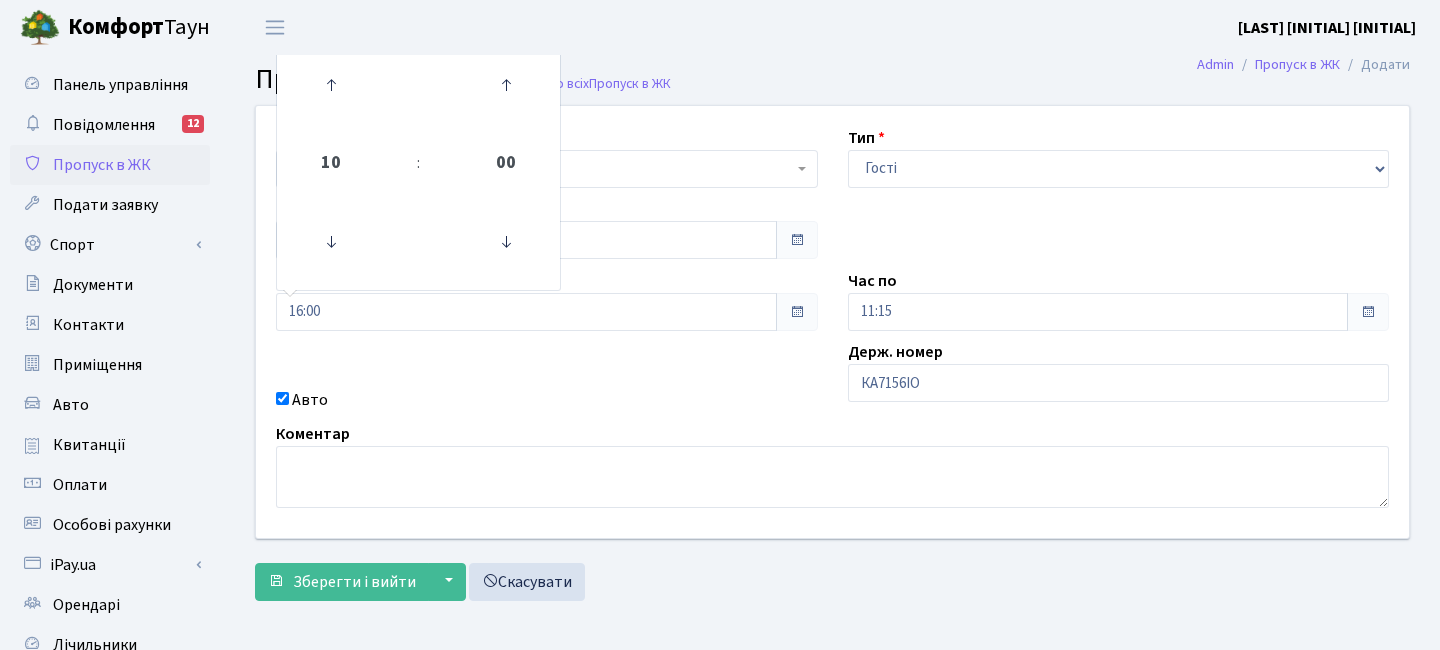 click on "Авто" at bounding box center (547, 400) 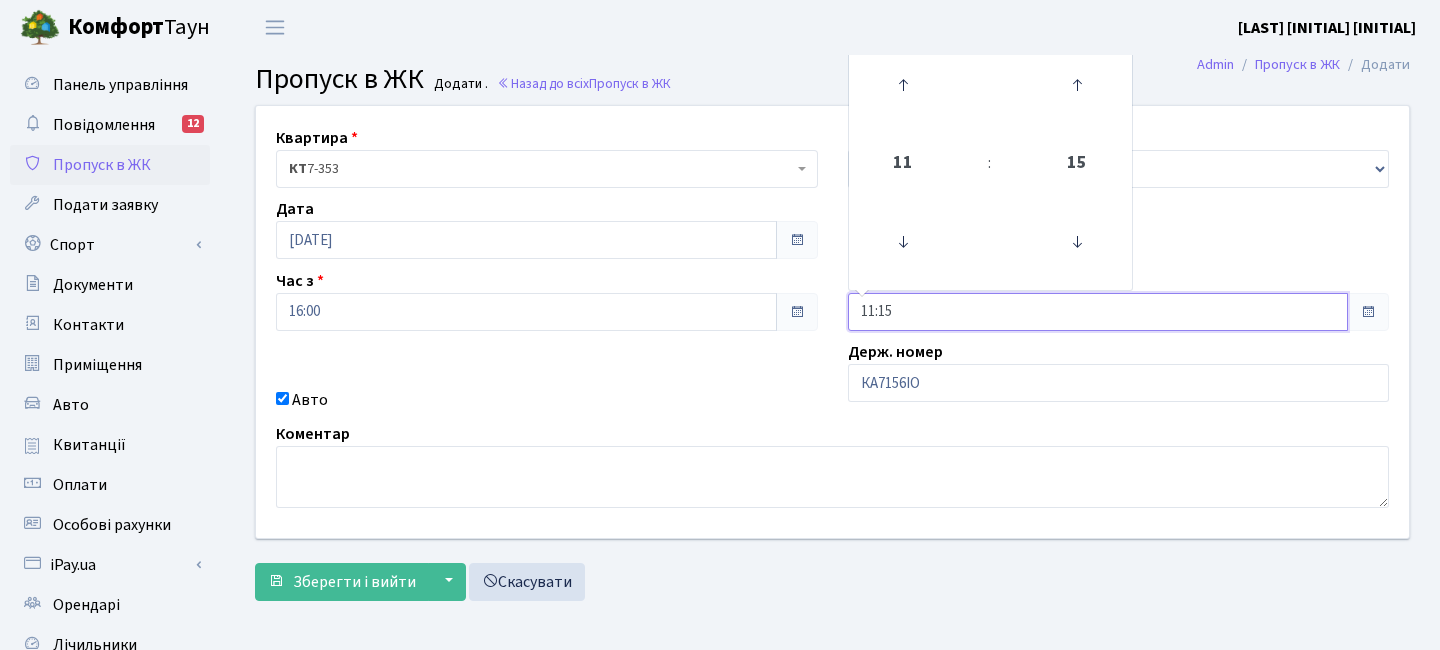 drag, startPoint x: 906, startPoint y: 312, endPoint x: 782, endPoint y: 290, distance: 125.93649 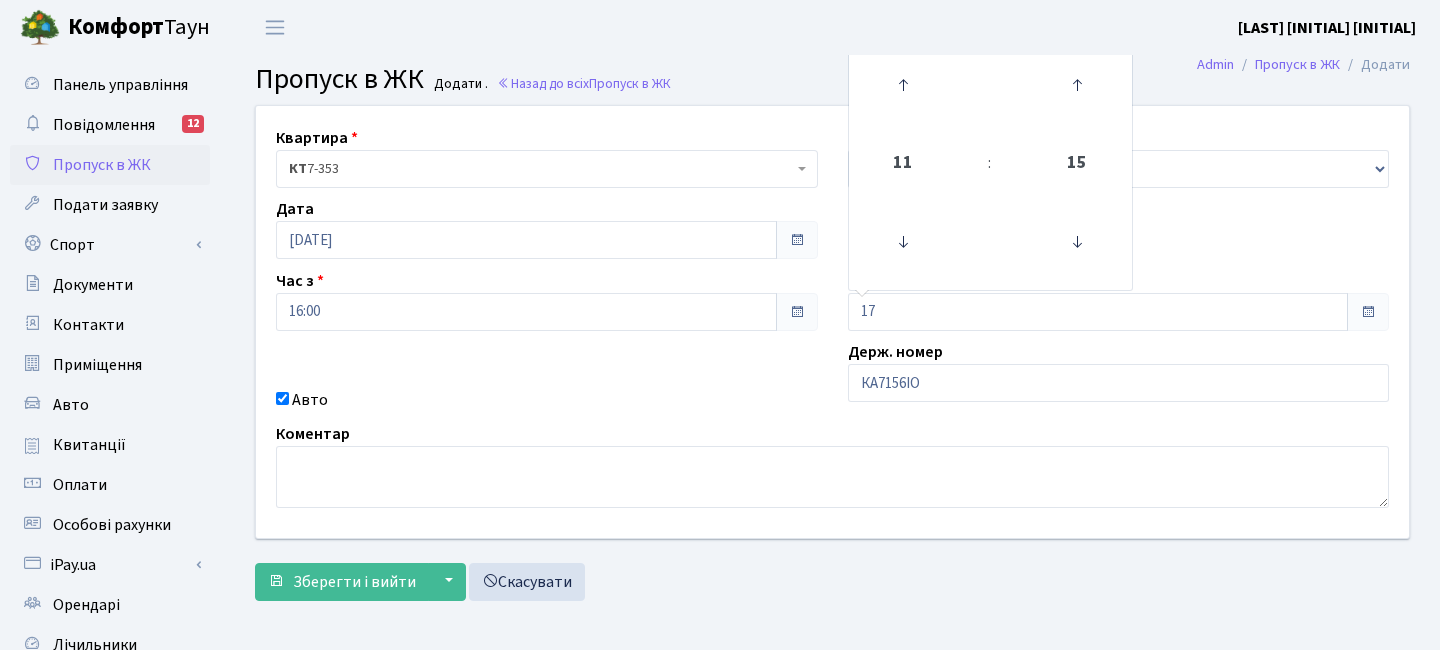 type on "17:00" 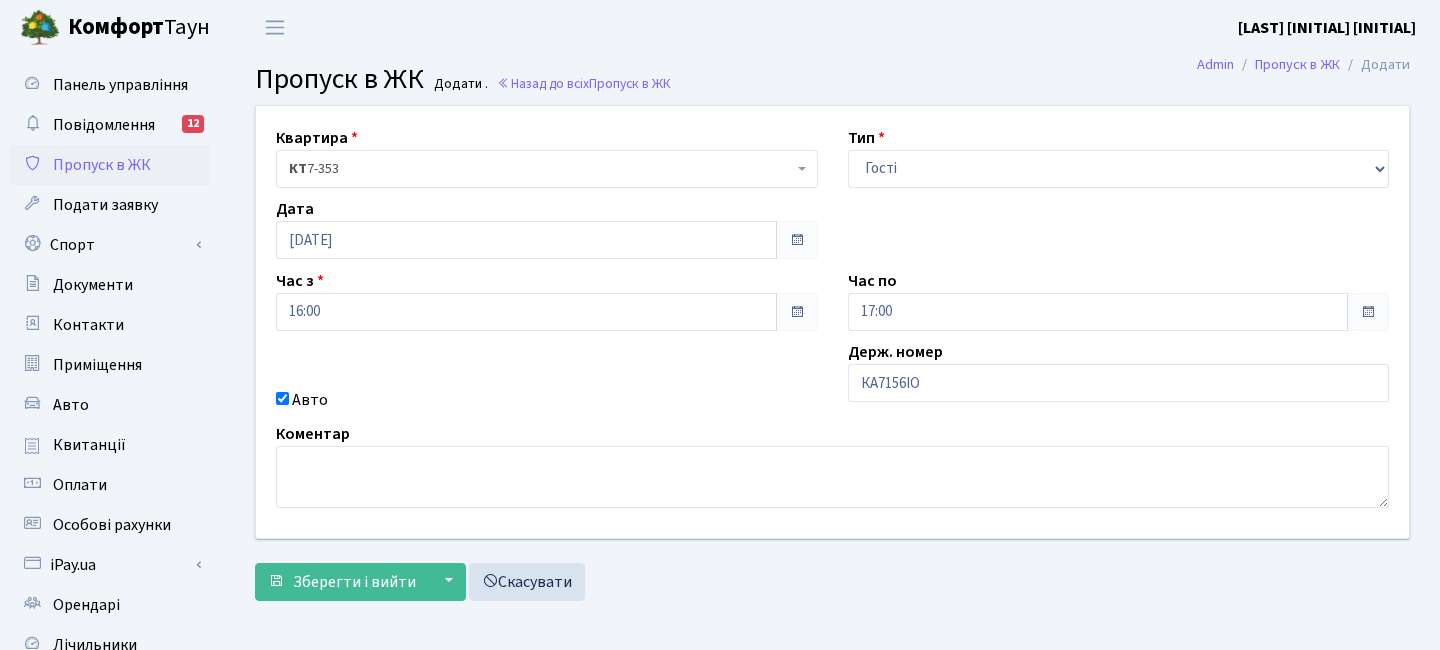 click on "Квартира
<b>КТ</b>&nbsp;&nbsp;&nbsp;&nbsp;7-353
<b>КТ</b>&nbsp;&nbsp;&nbsp;&nbsp;16-211
<b>КТ4</b>&nbsp;&nbsp;&nbsp;91
<b>КТ4</b>&nbsp;&nbsp;&nbsp;2-1
КТ     7-353
Тип
-
Доставка
Таксі
Гості
Сервіс
Дата
09.08.2025" at bounding box center (832, 322) 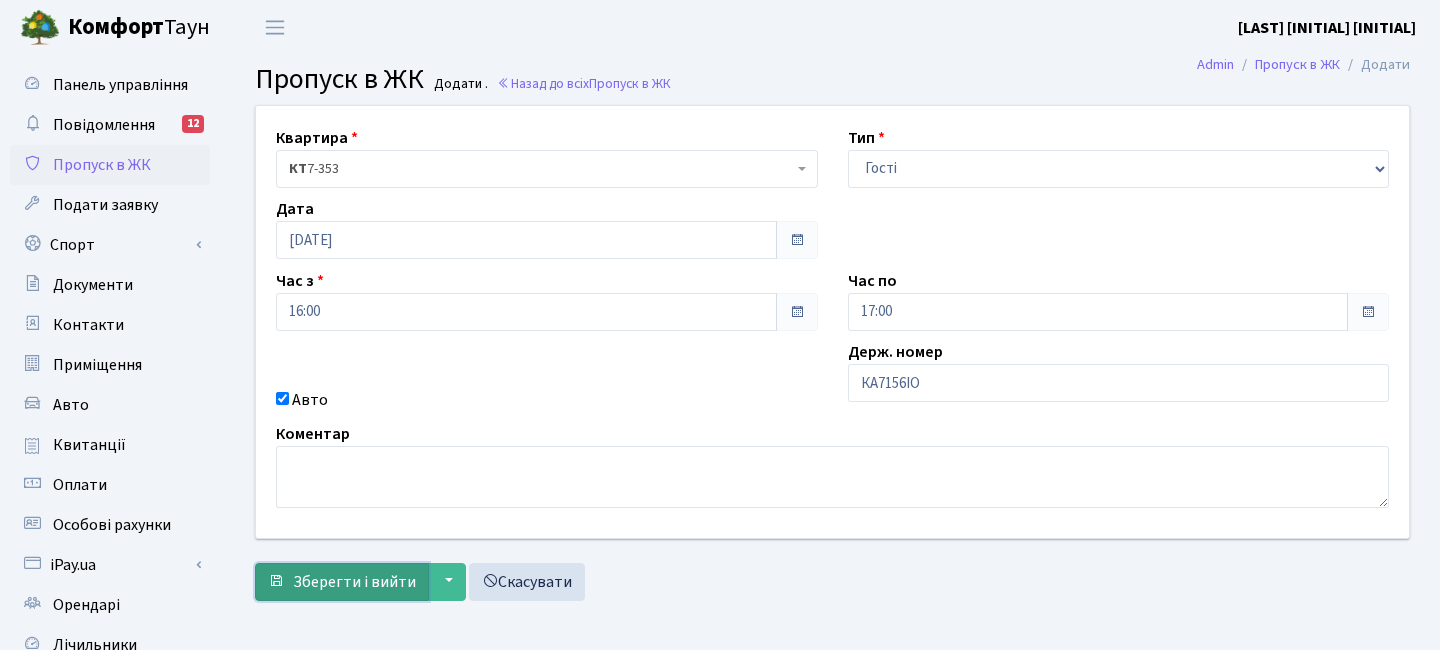 click on "Зберегти і вийти" at bounding box center [354, 582] 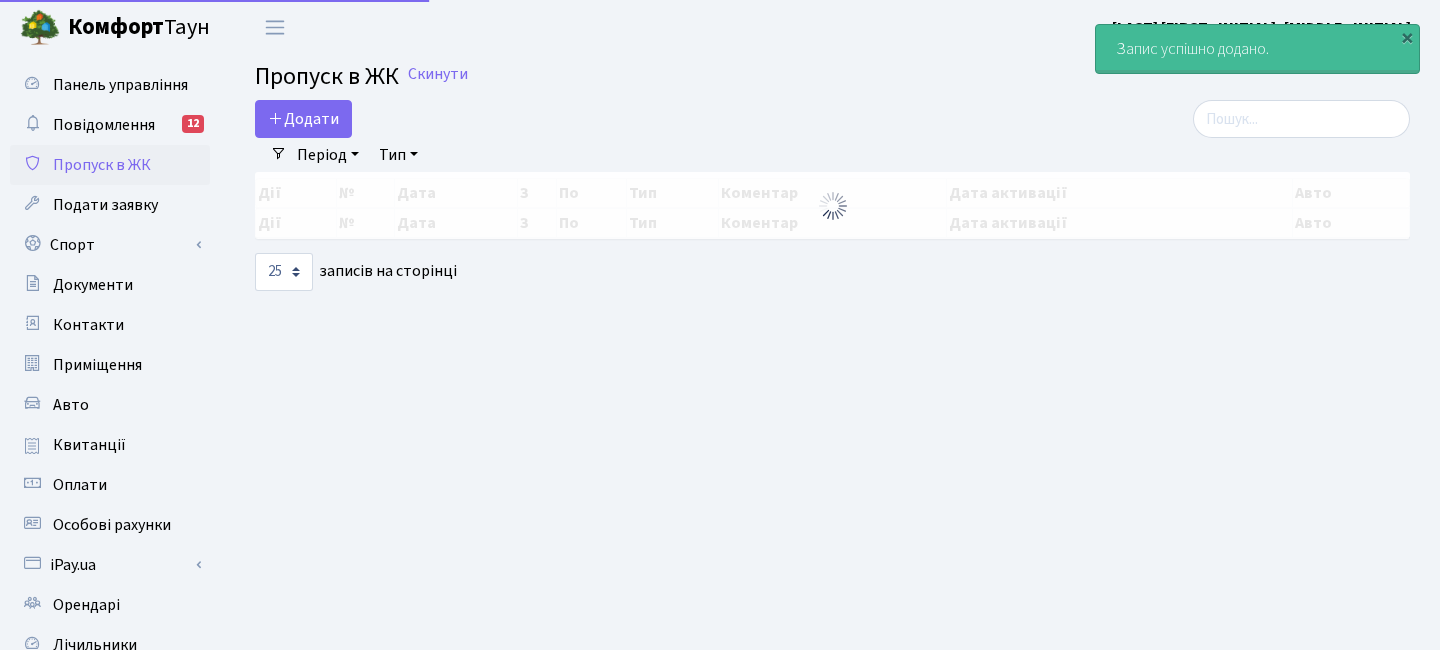 select on "25" 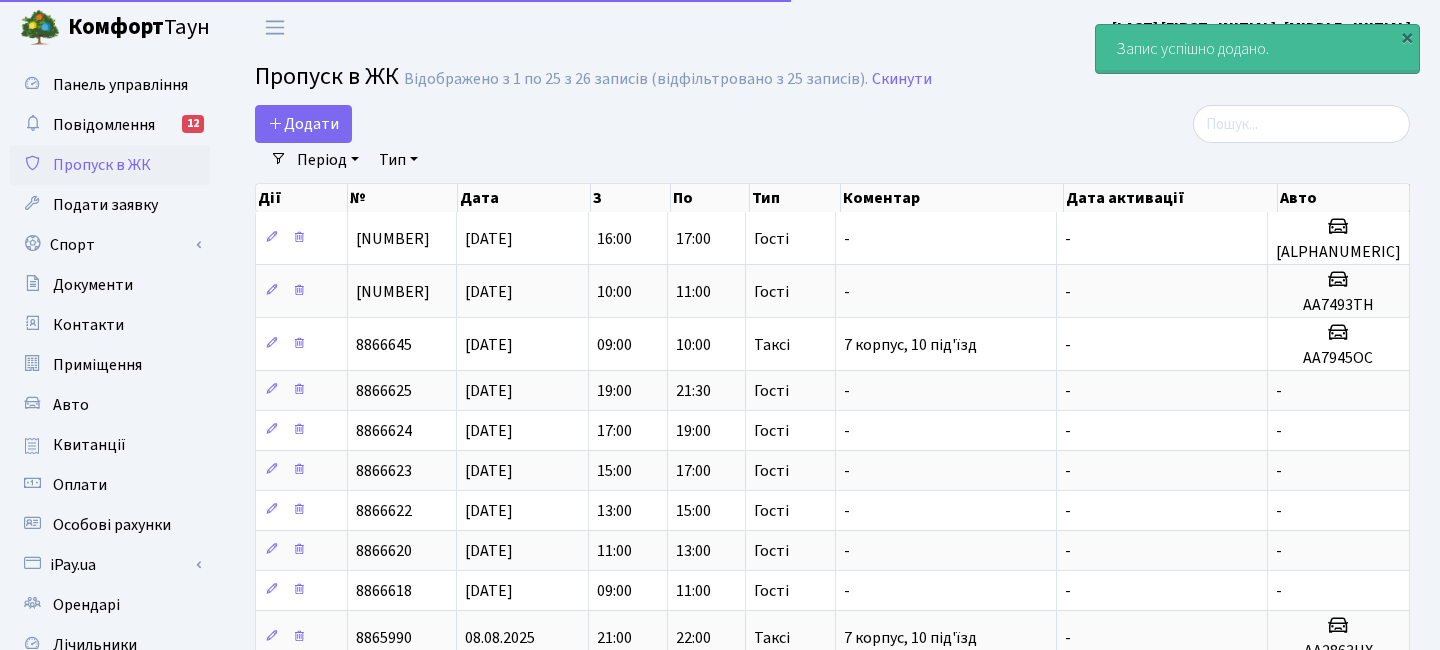 scroll, scrollTop: 0, scrollLeft: 0, axis: both 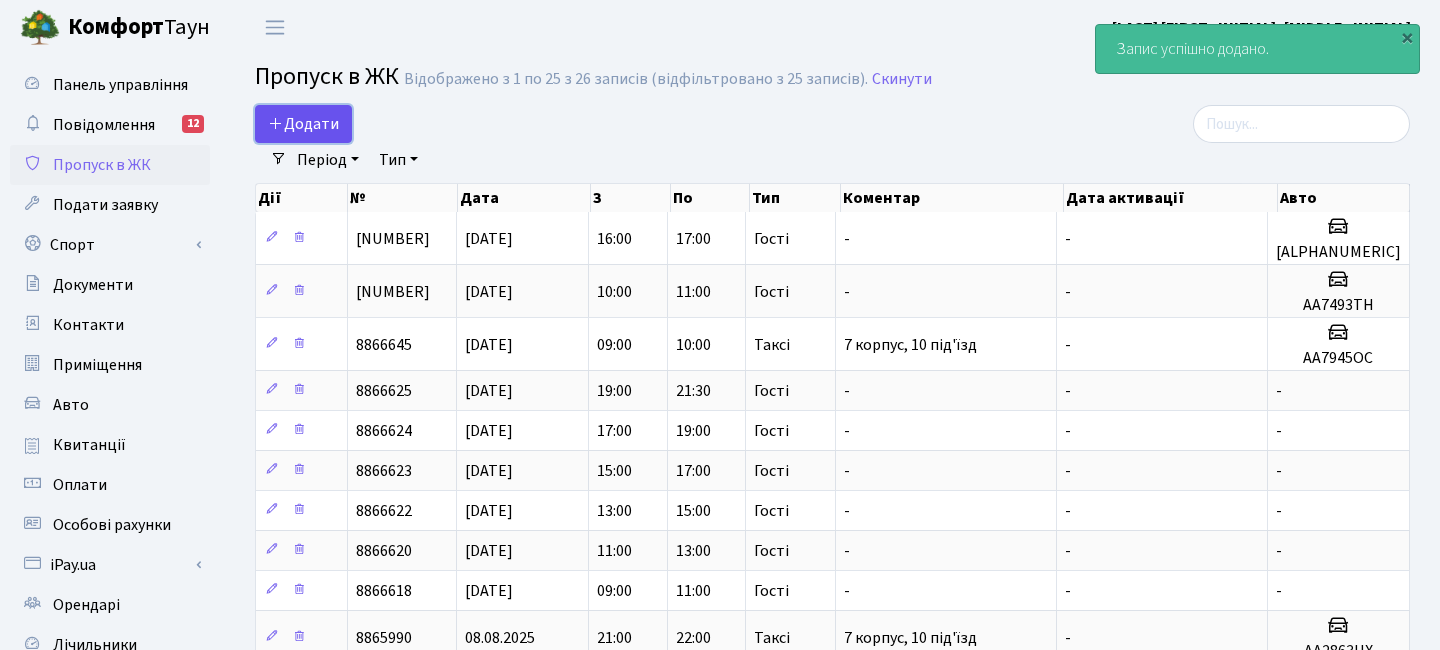 click on "Додати" at bounding box center [303, 124] 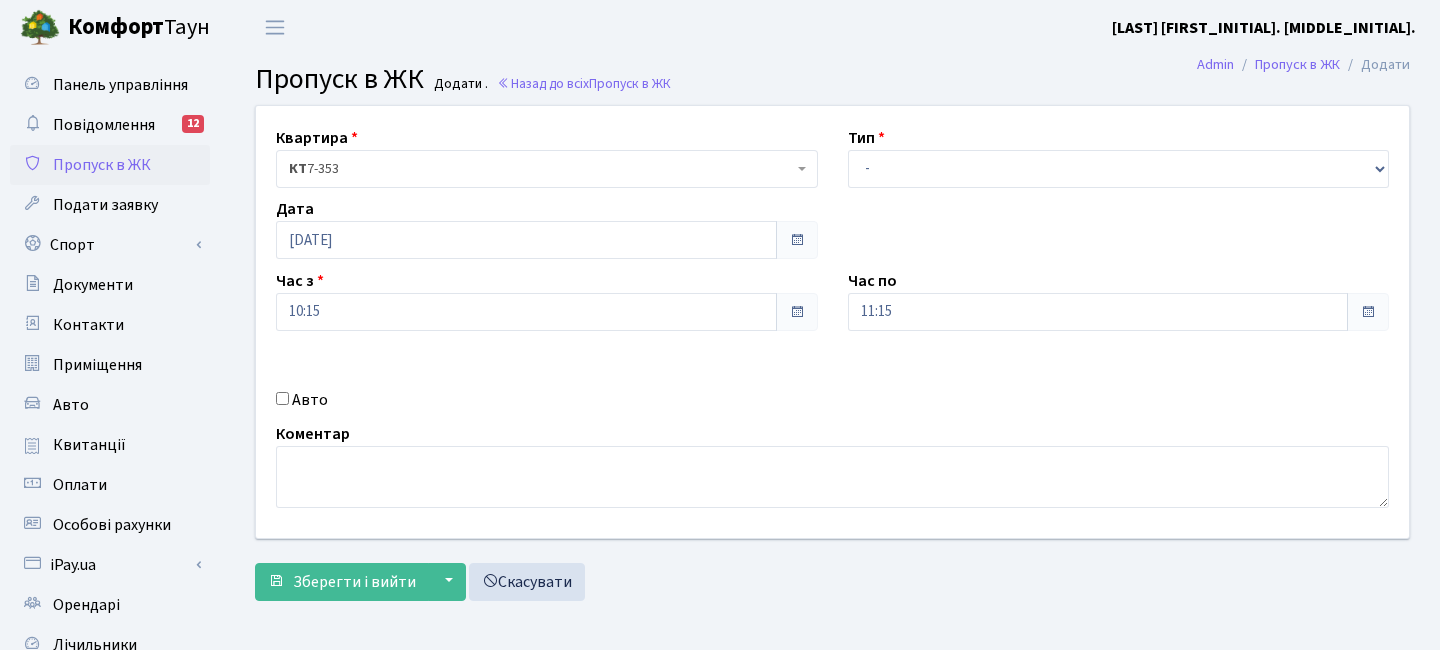 scroll, scrollTop: 0, scrollLeft: 0, axis: both 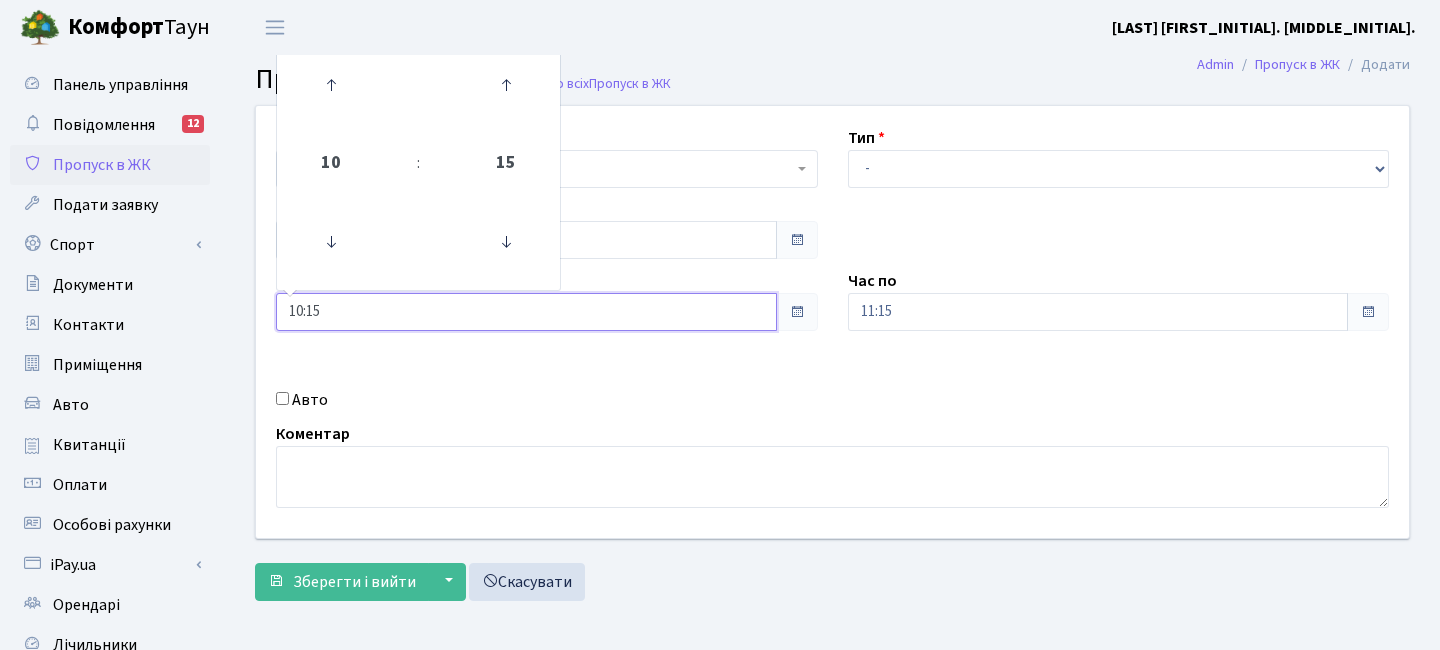 drag, startPoint x: 335, startPoint y: 297, endPoint x: 251, endPoint y: 277, distance: 86.34813 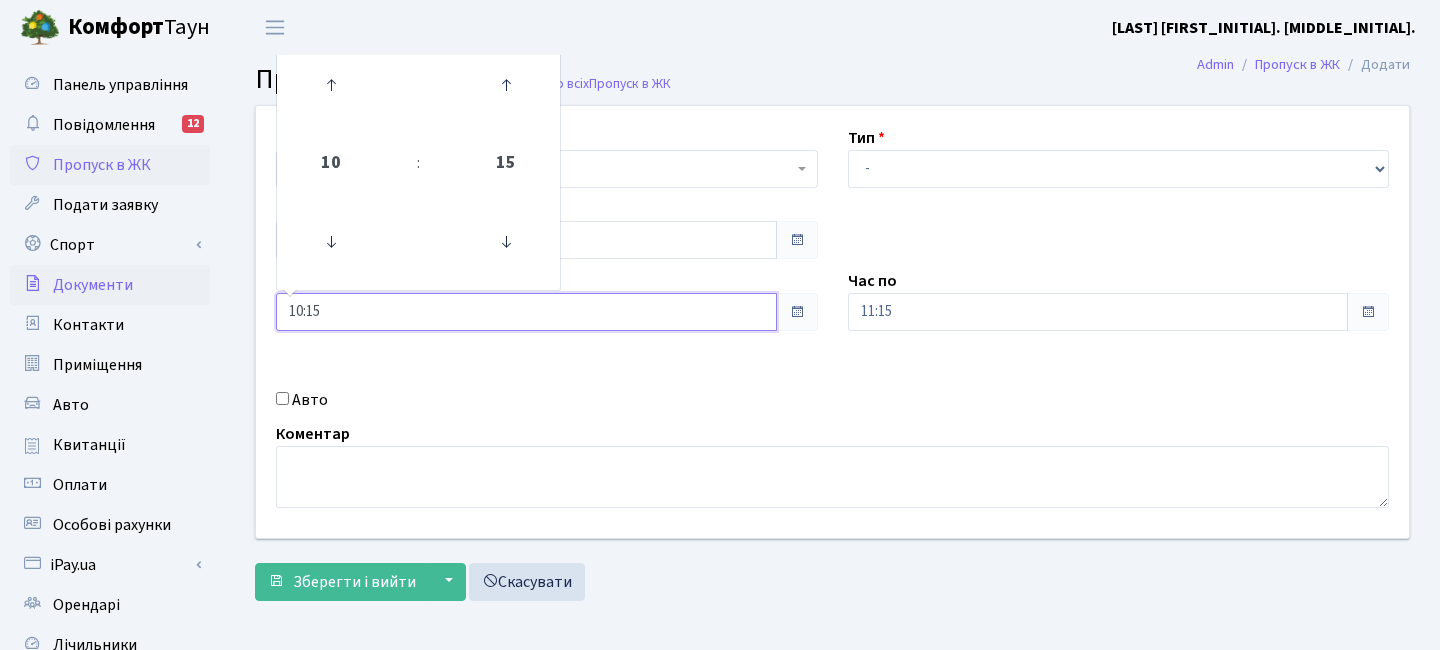 drag, startPoint x: 326, startPoint y: 310, endPoint x: 176, endPoint y: 272, distance: 154.7385 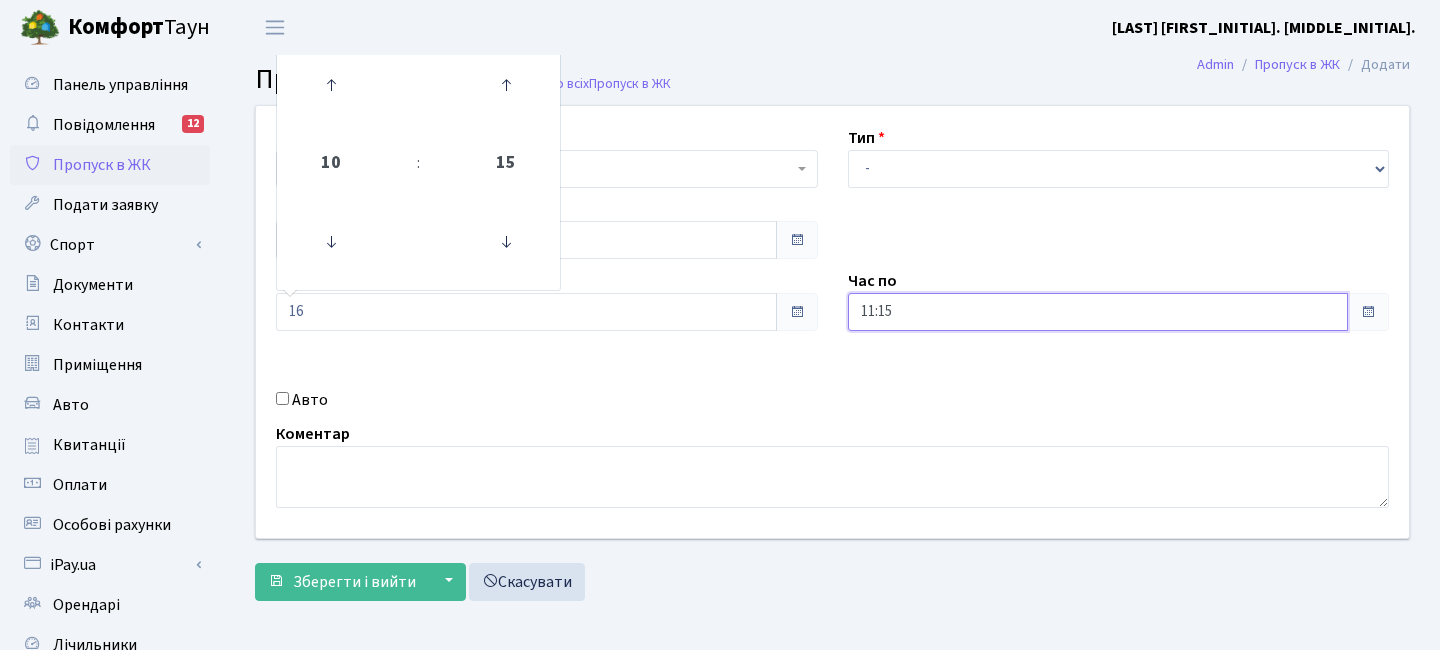 type on "16:00" 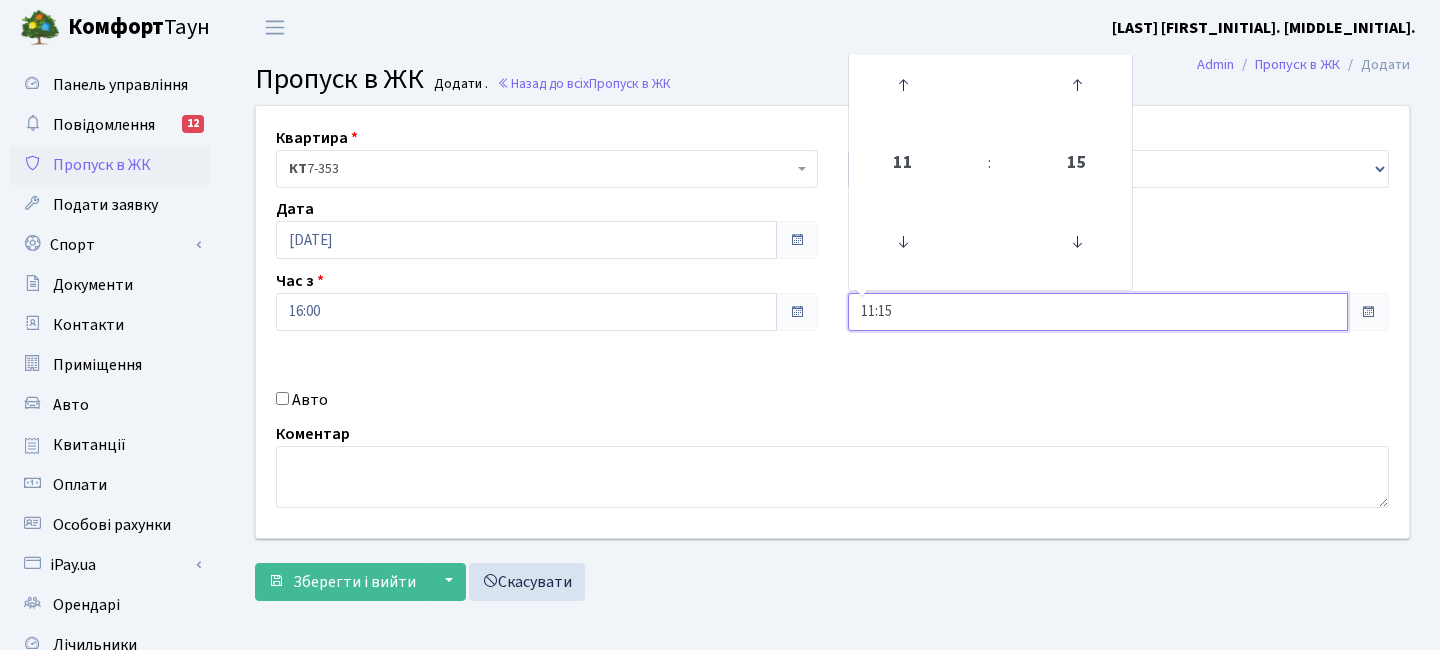 drag, startPoint x: 911, startPoint y: 315, endPoint x: 750, endPoint y: 280, distance: 164.76044 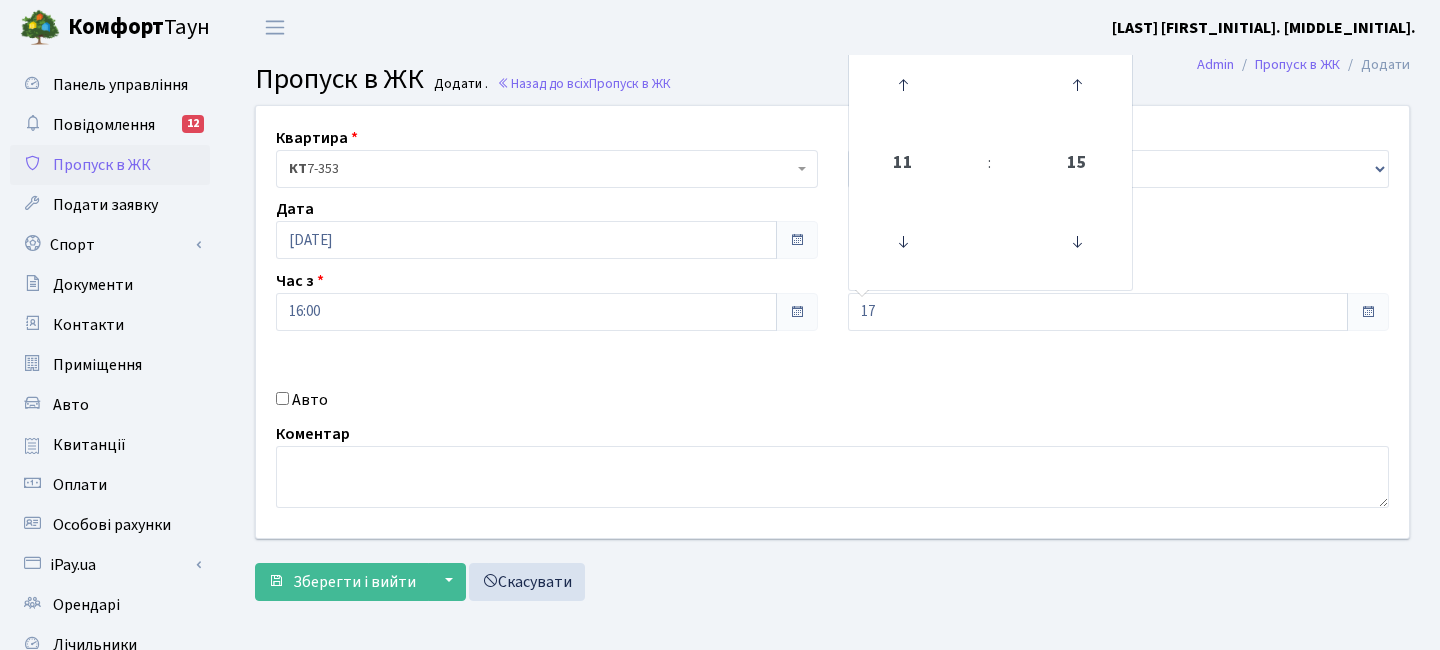 type on "17:00" 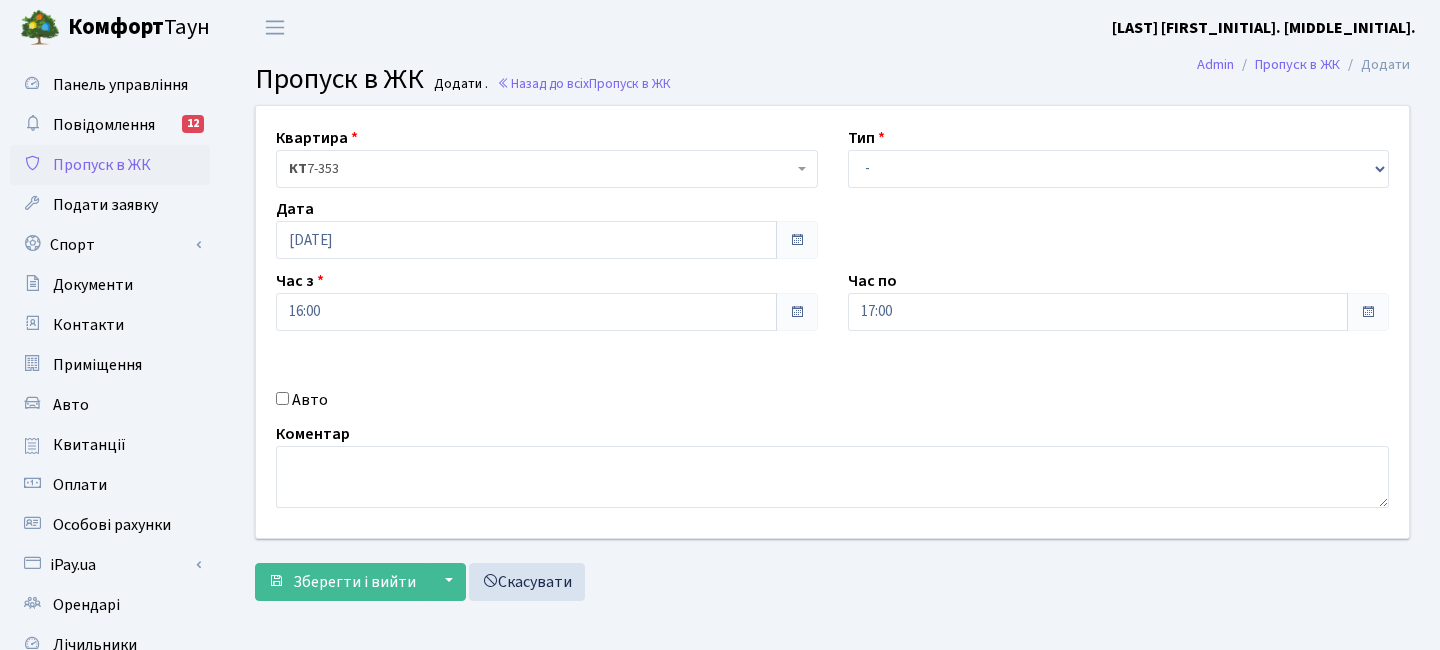 click on "Авто" at bounding box center [547, 400] 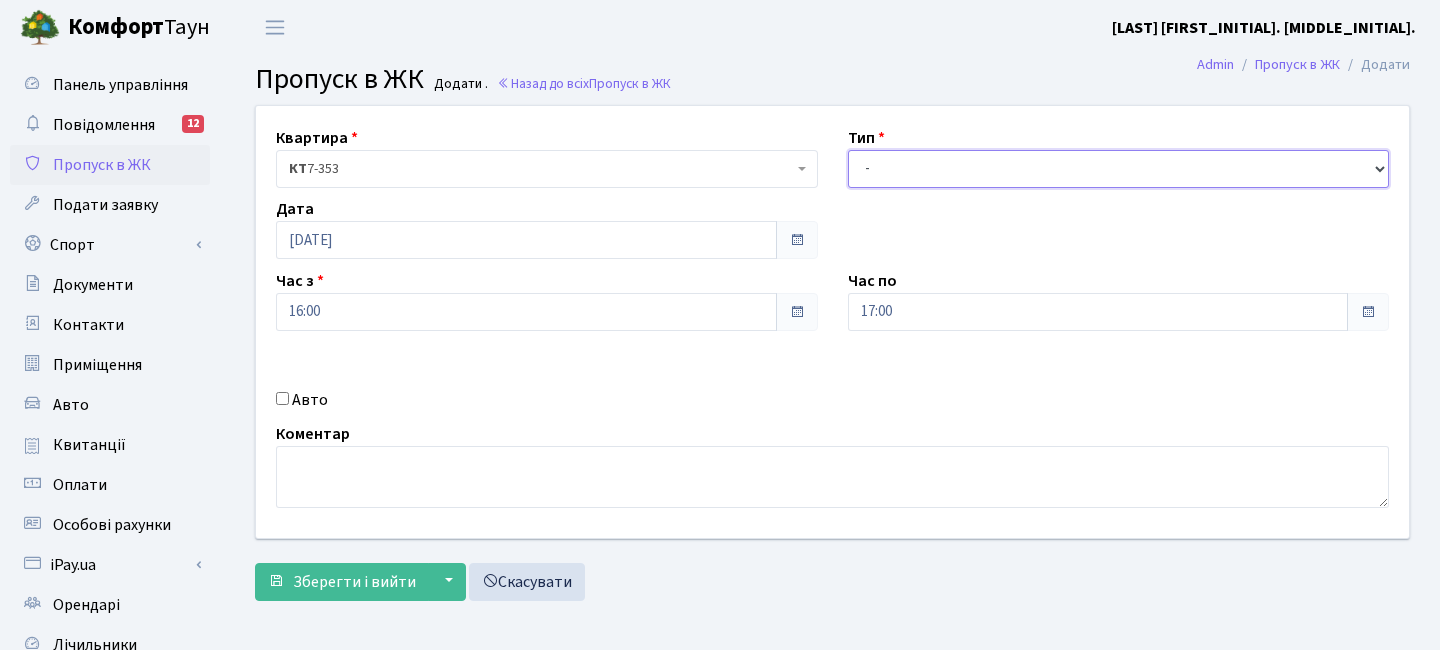 click on "-
Доставка
Таксі
Гості
Сервіс" at bounding box center (1119, 169) 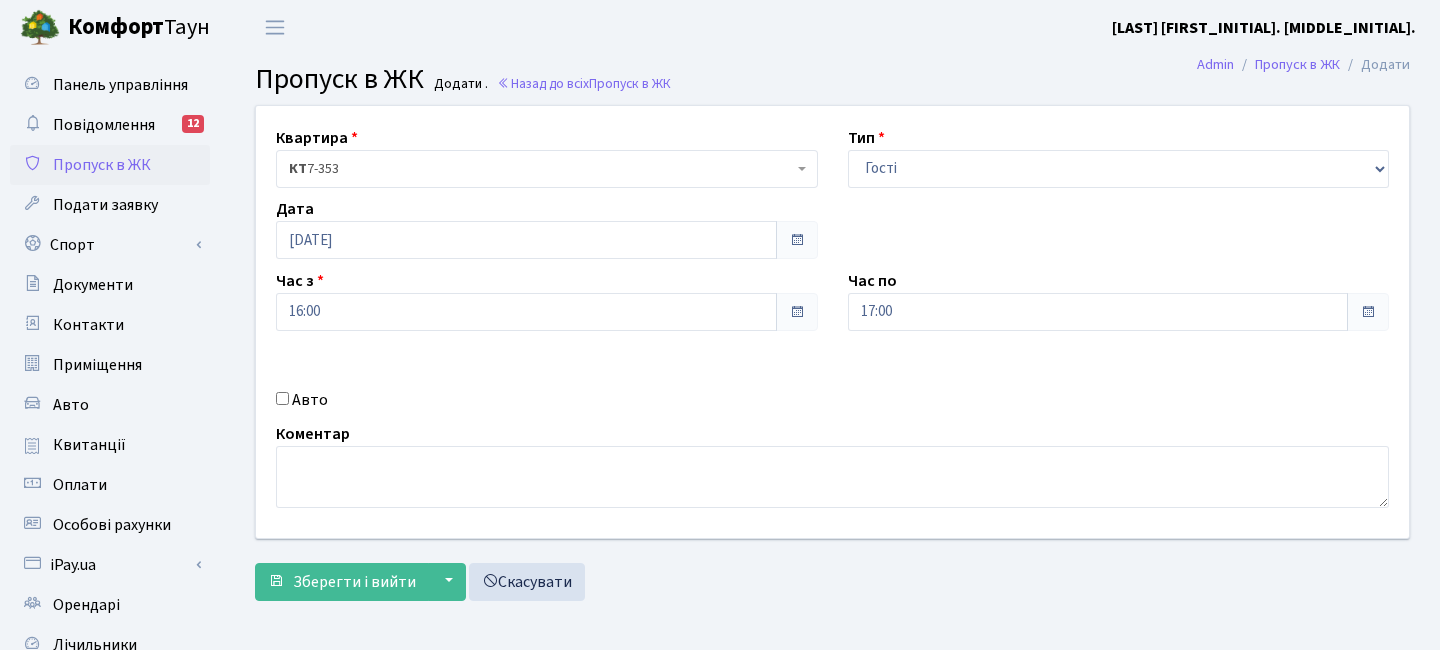 click on "Авто" at bounding box center [310, 400] 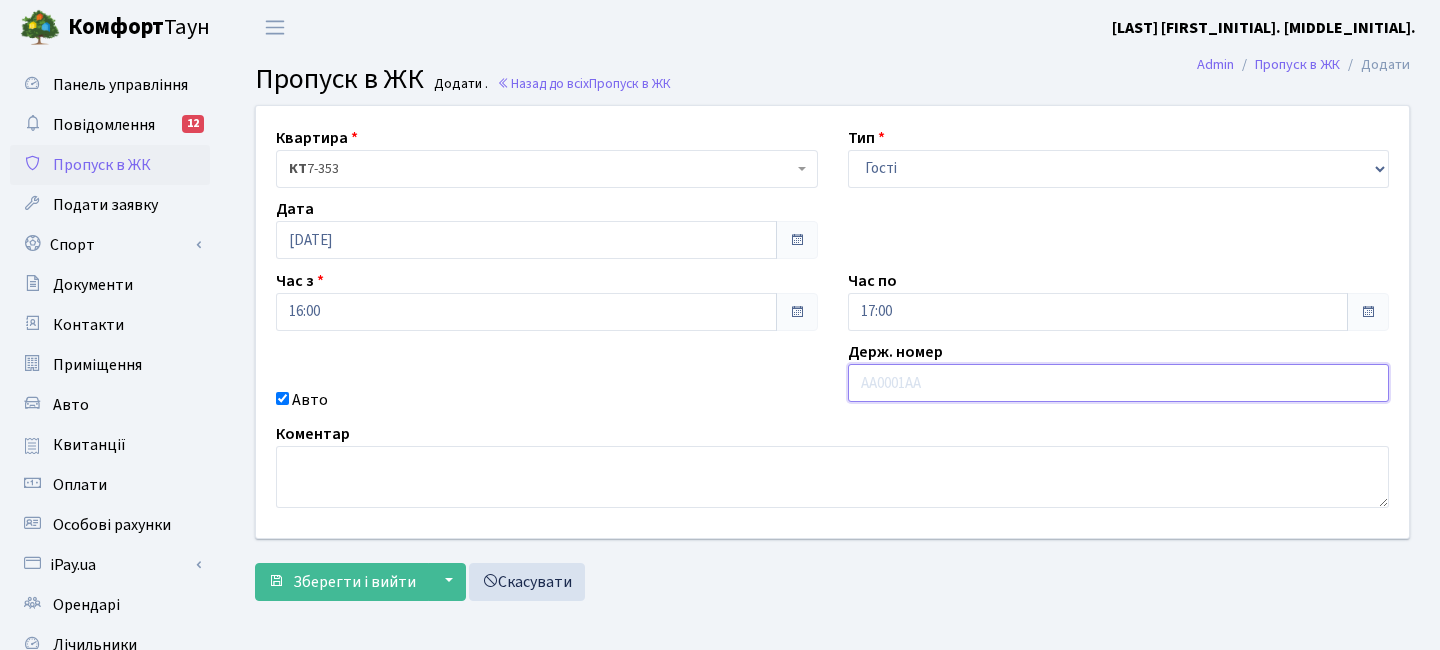 paste on "КА2313ІІ" 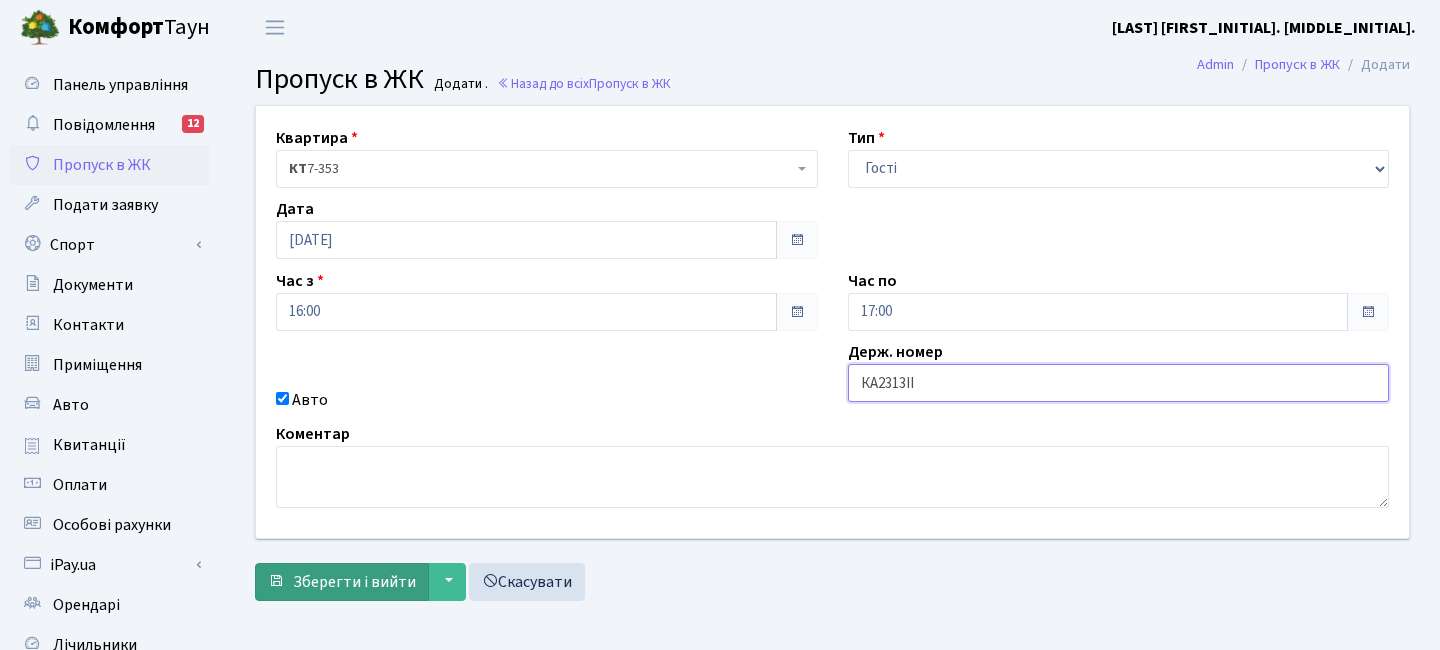 type on "КА2313ІІ" 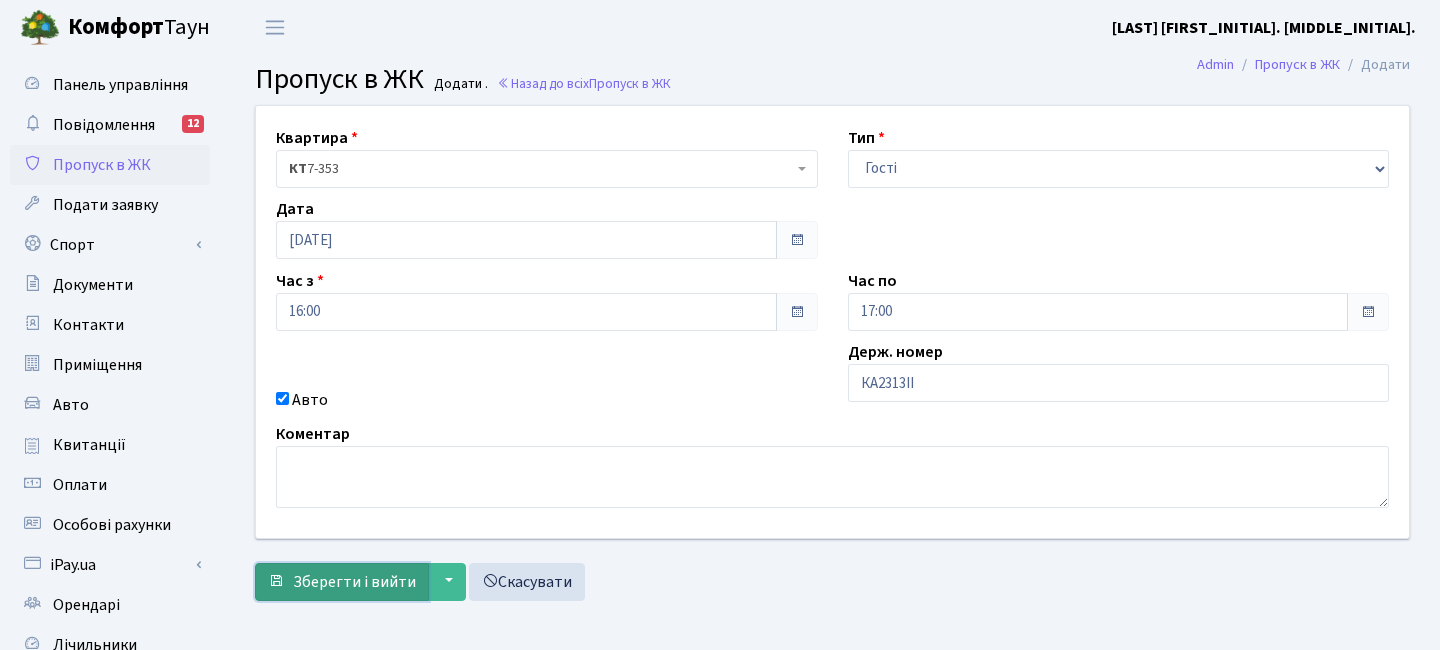 click on "Зберегти і вийти" at bounding box center [354, 582] 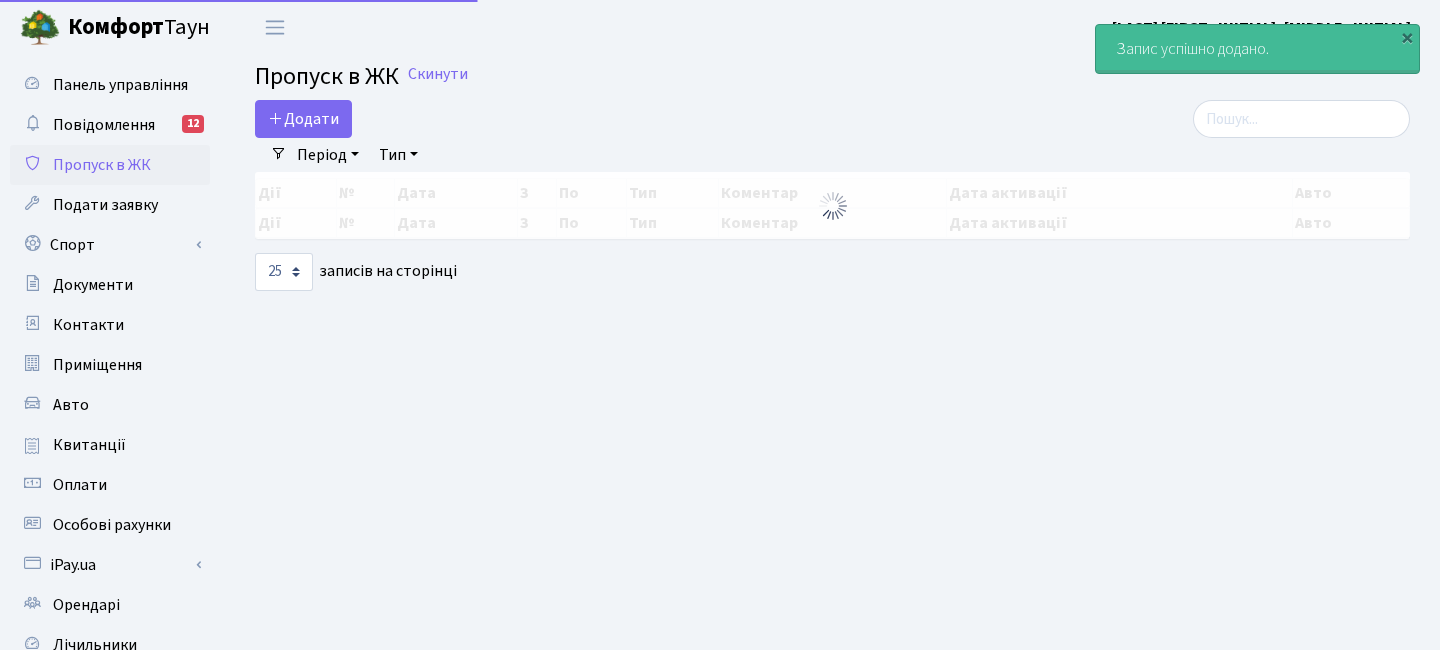 select on "25" 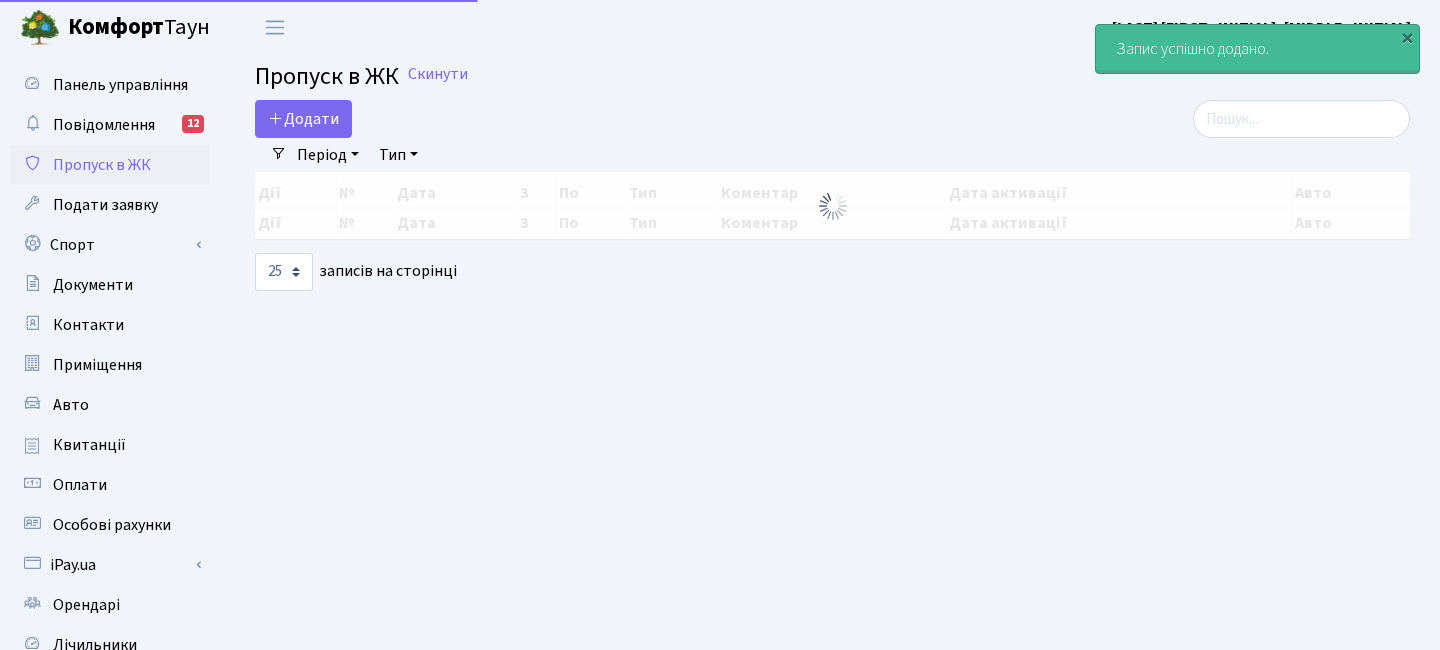 scroll, scrollTop: 0, scrollLeft: 0, axis: both 